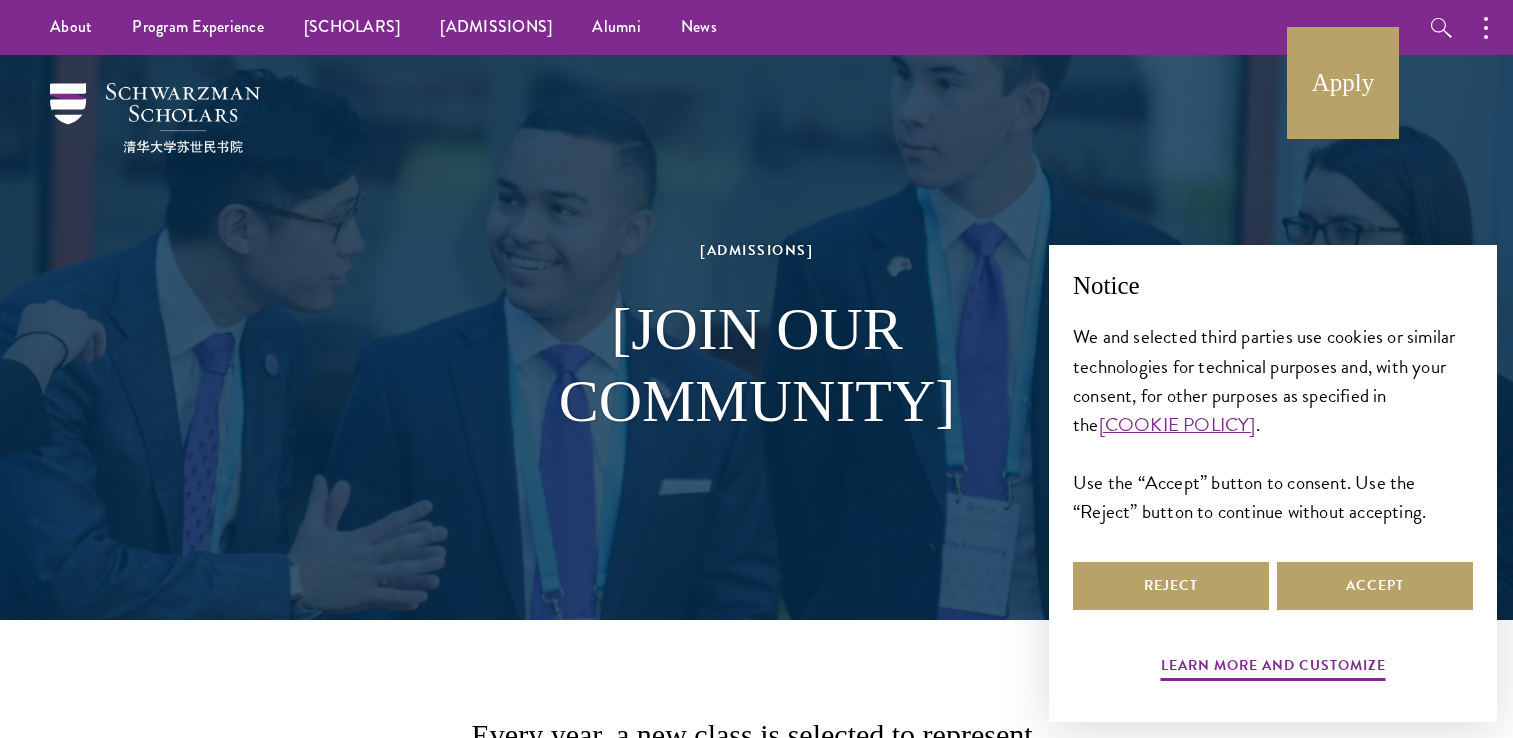 scroll, scrollTop: 0, scrollLeft: 0, axis: both 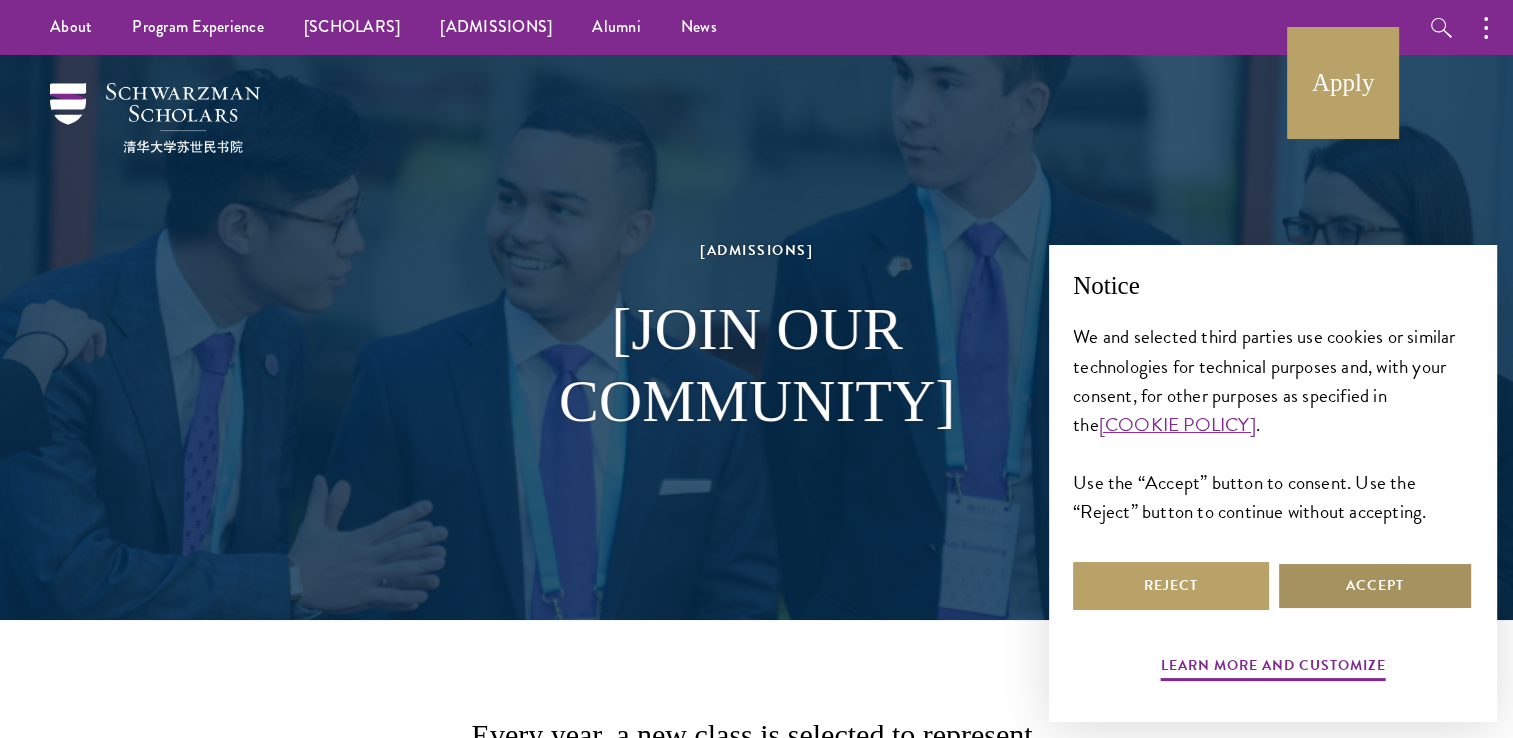 click on "Accept" at bounding box center (1375, 586) 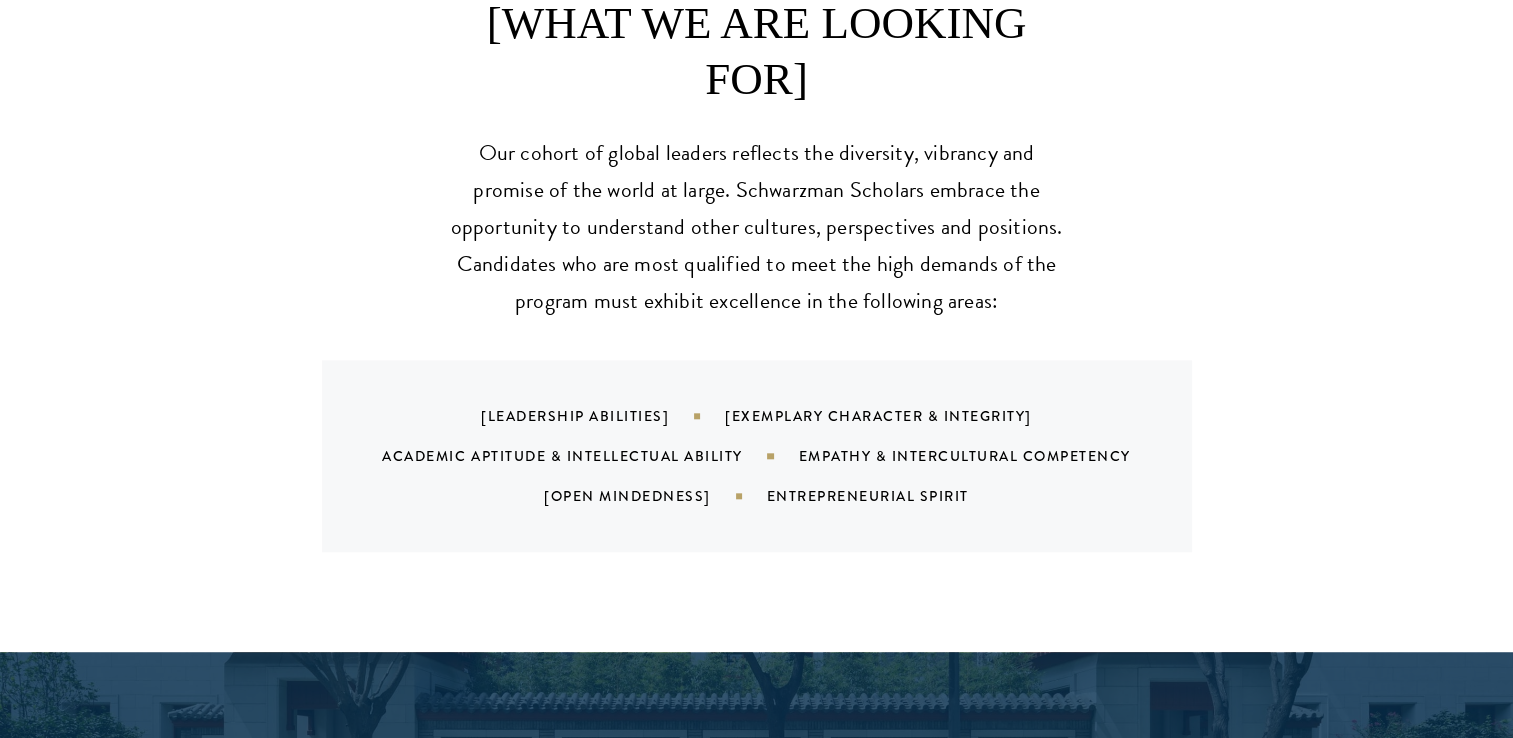 scroll, scrollTop: 2000, scrollLeft: 0, axis: vertical 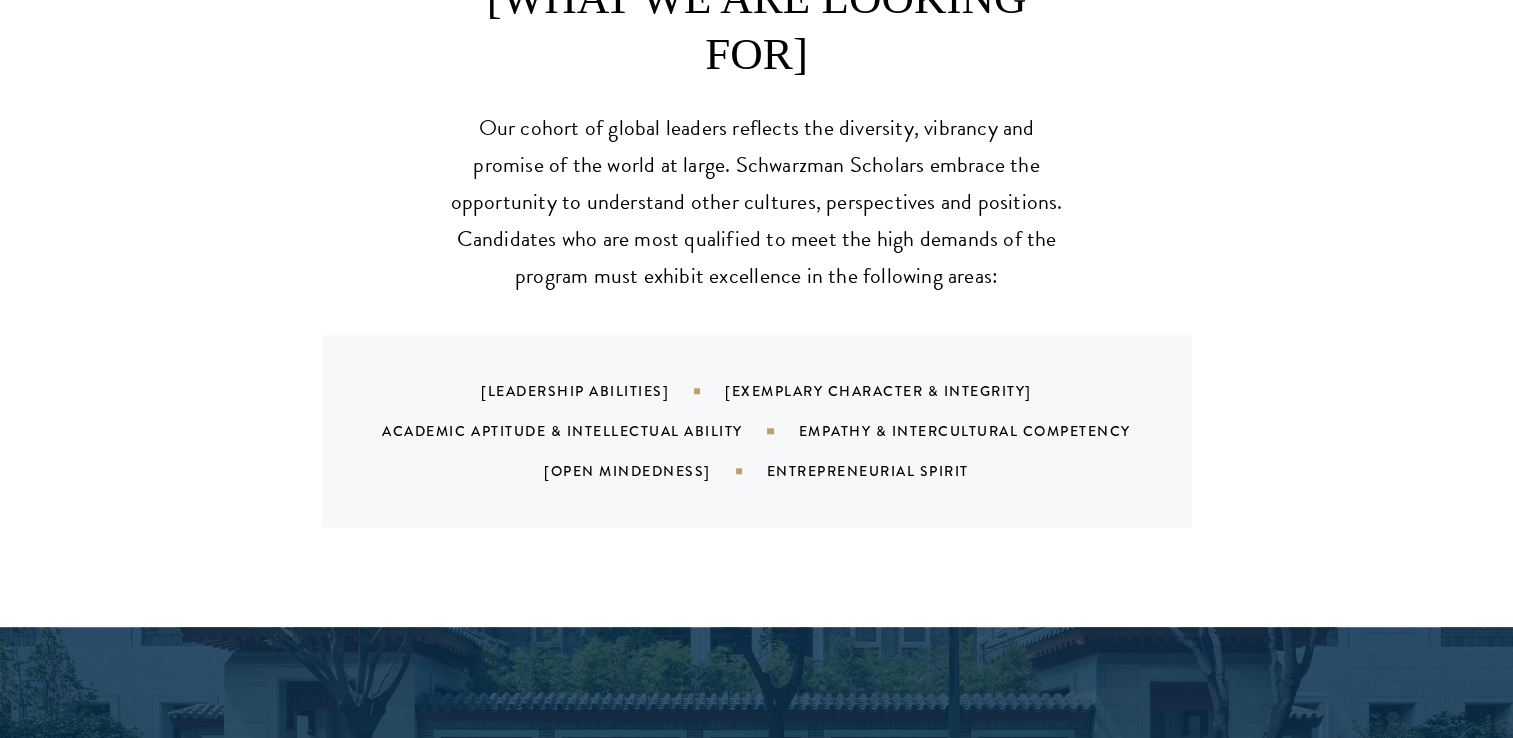 click on "Exemplary Character & Integrity" at bounding box center (903, 391) 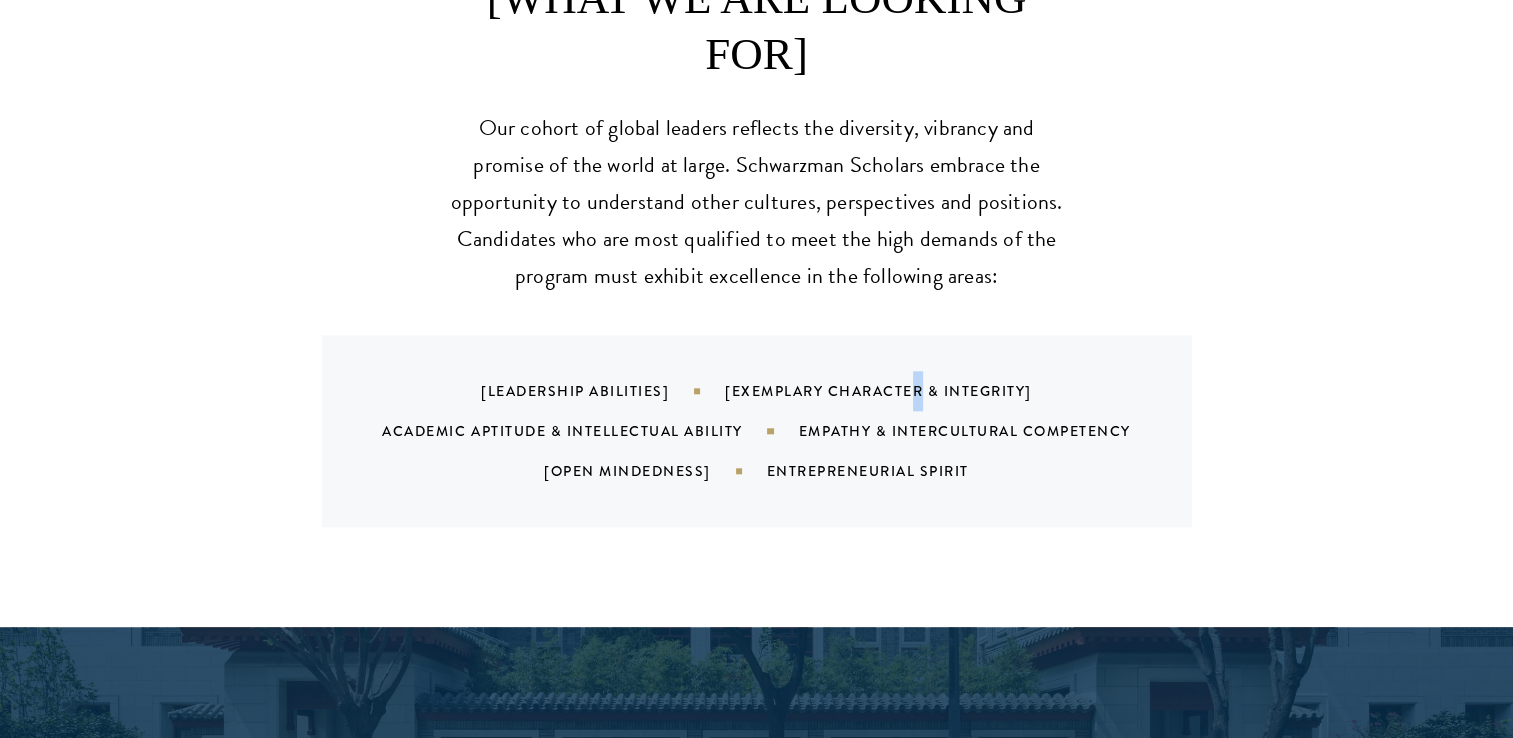 click on "Exemplary Character & Integrity" at bounding box center (903, 391) 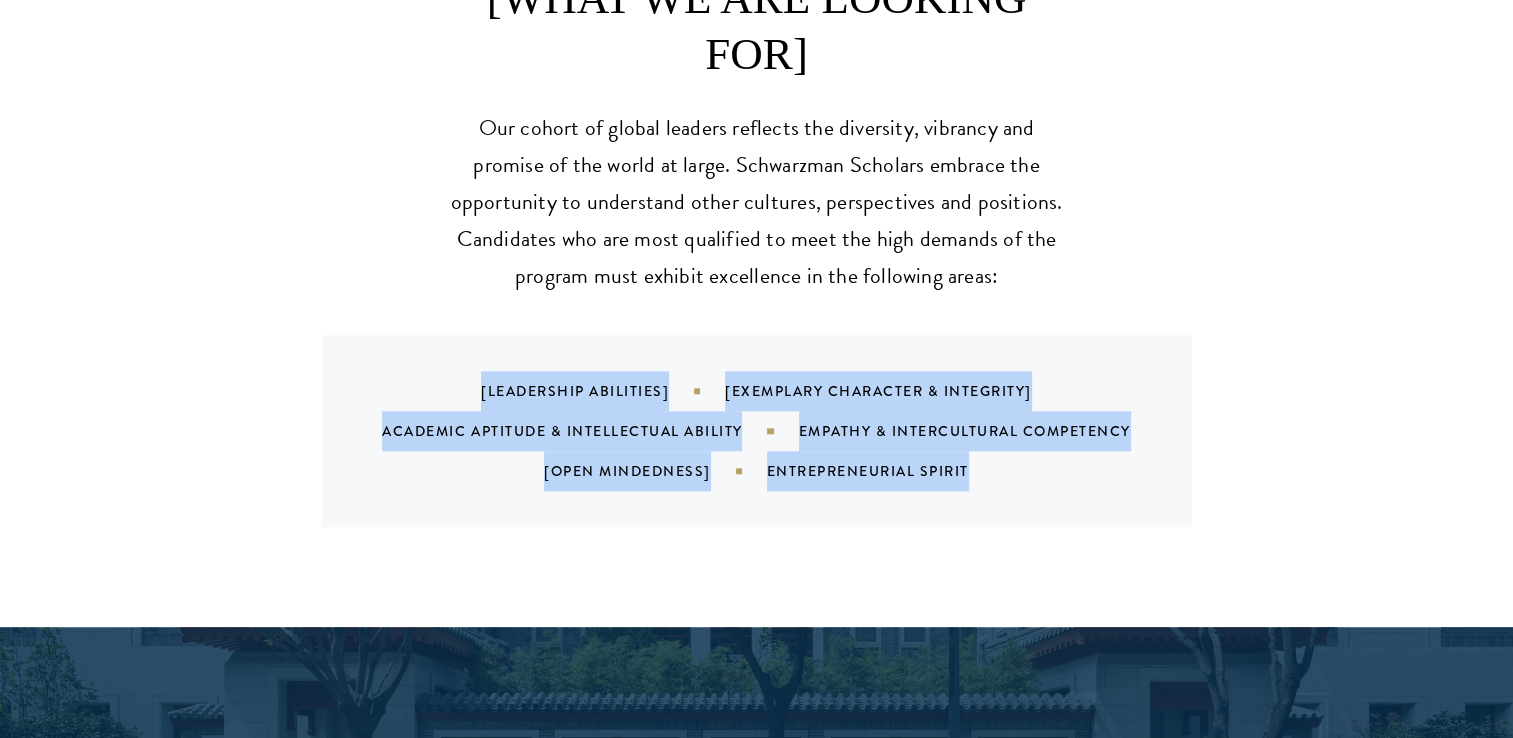 click on "Exemplary Character & Integrity" at bounding box center [903, 391] 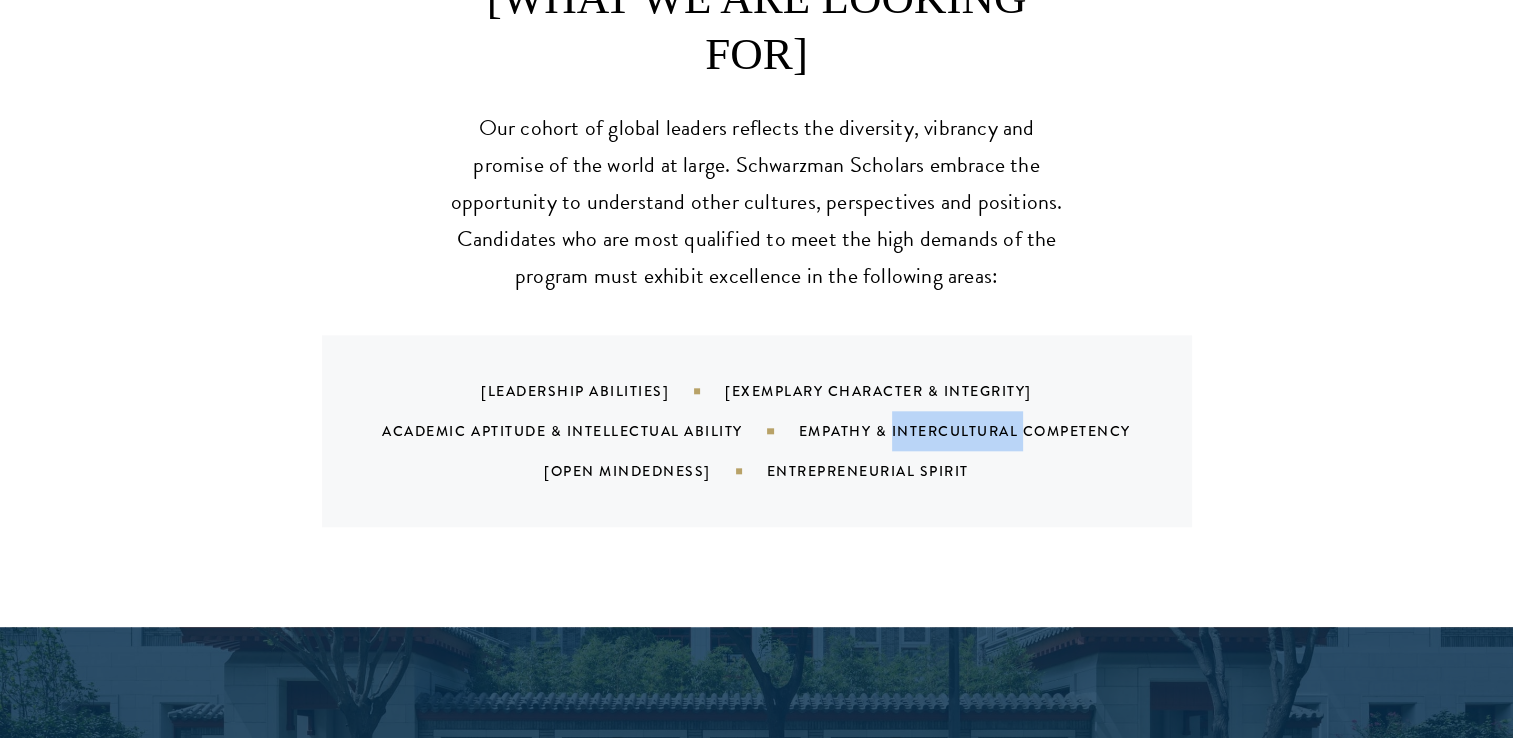 click on "Empathy & Intercultural Competency" at bounding box center (990, 431) 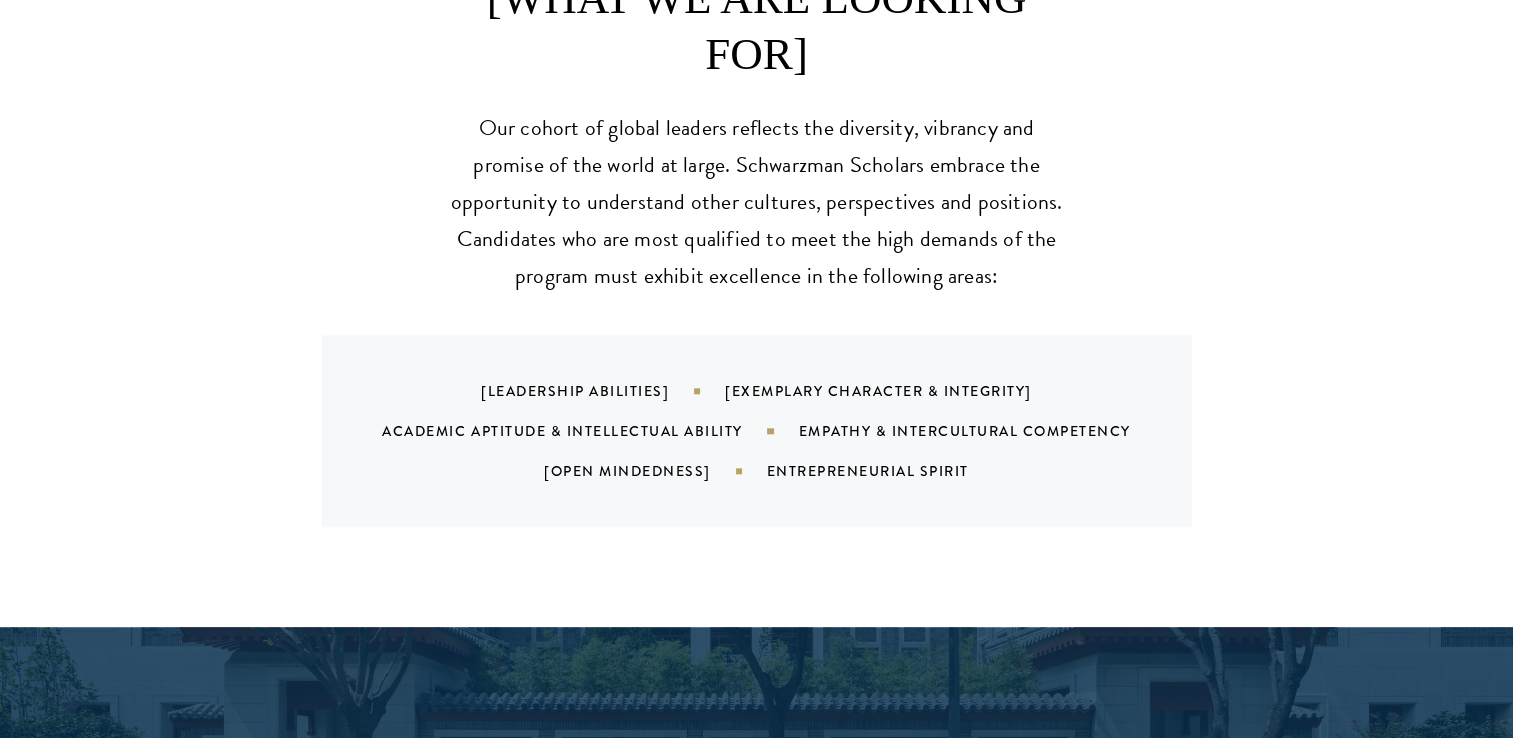 drag, startPoint x: 955, startPoint y: 330, endPoint x: 968, endPoint y: 366, distance: 38.27532 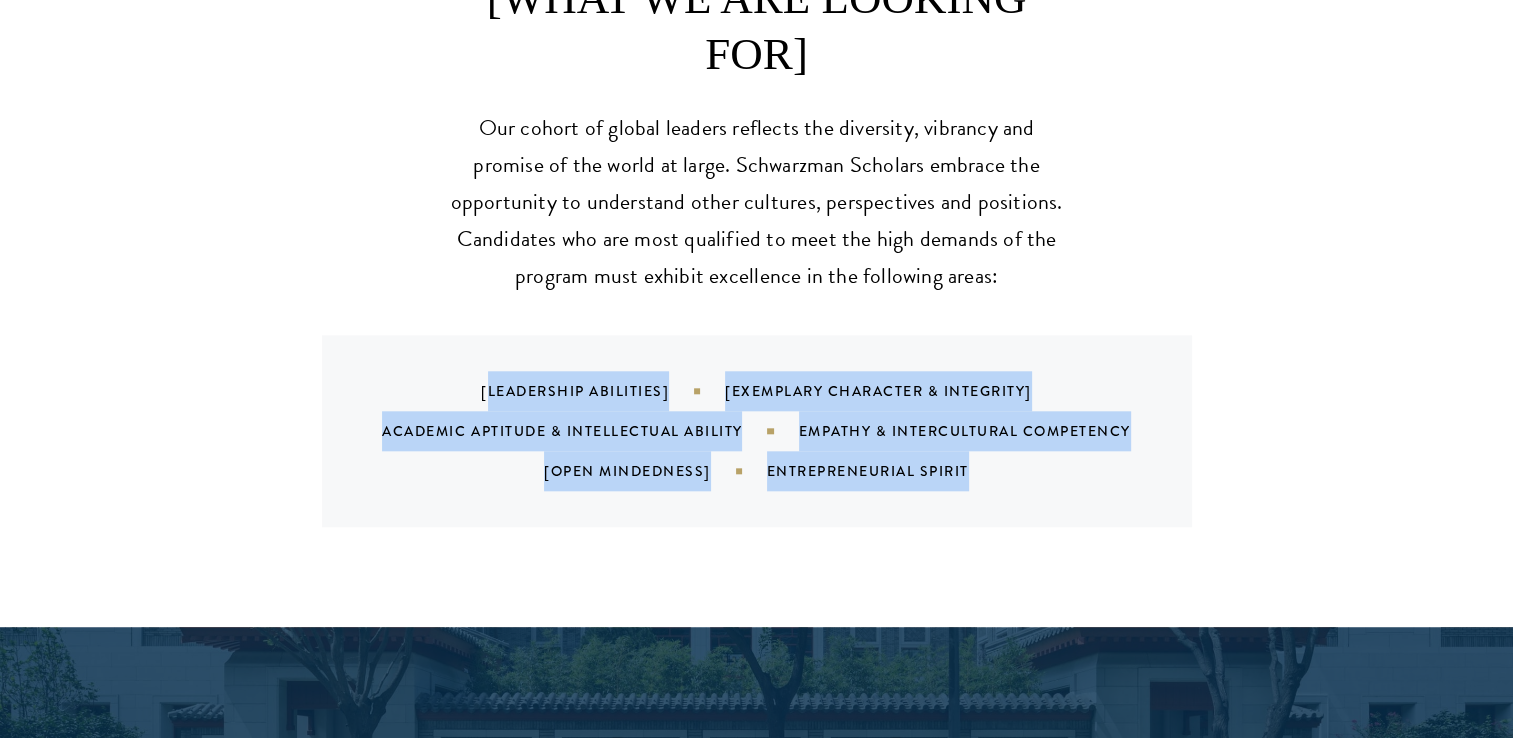drag, startPoint x: 1013, startPoint y: 371, endPoint x: 500, endPoint y: 302, distance: 517.61957 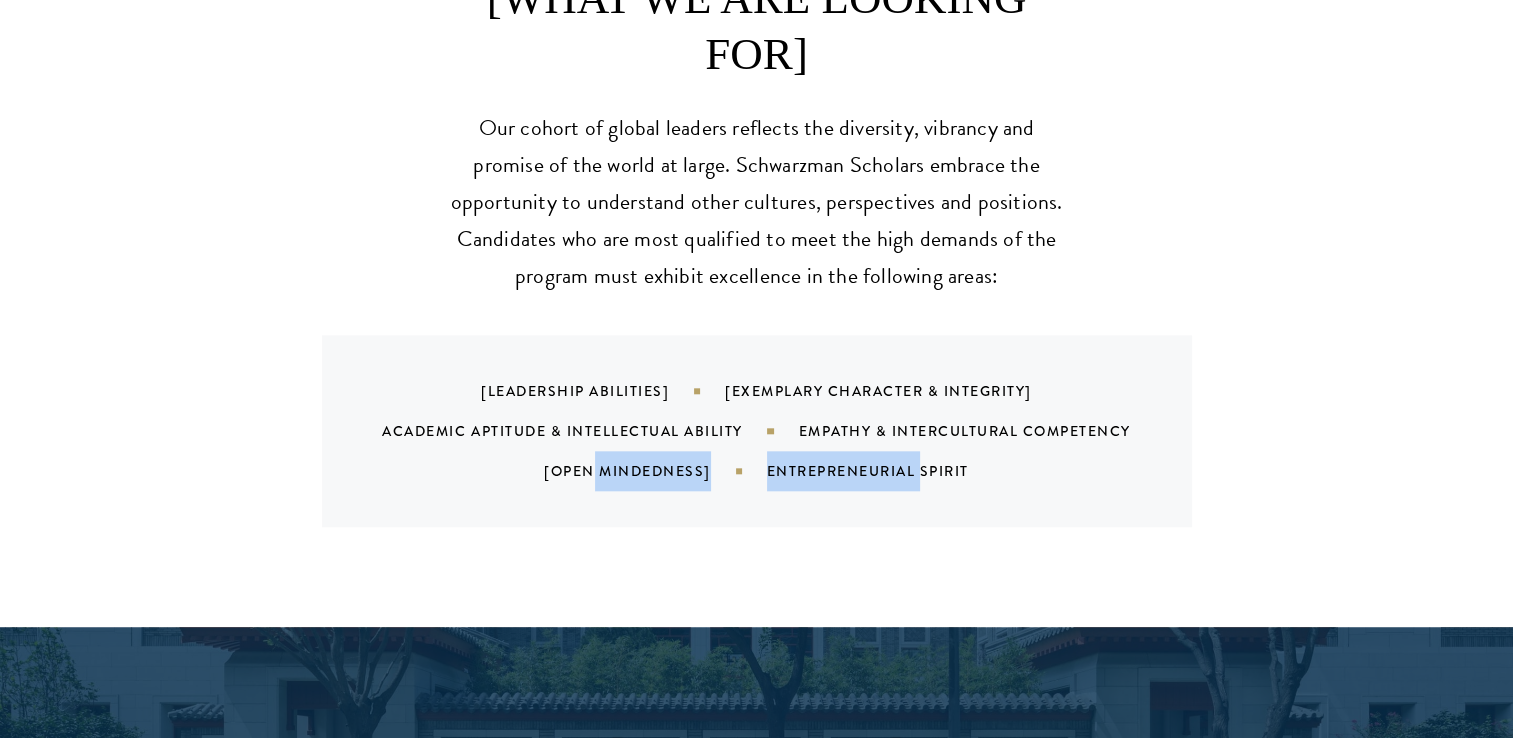 click on "Entrepreneurial Spirit" at bounding box center (893, 471) 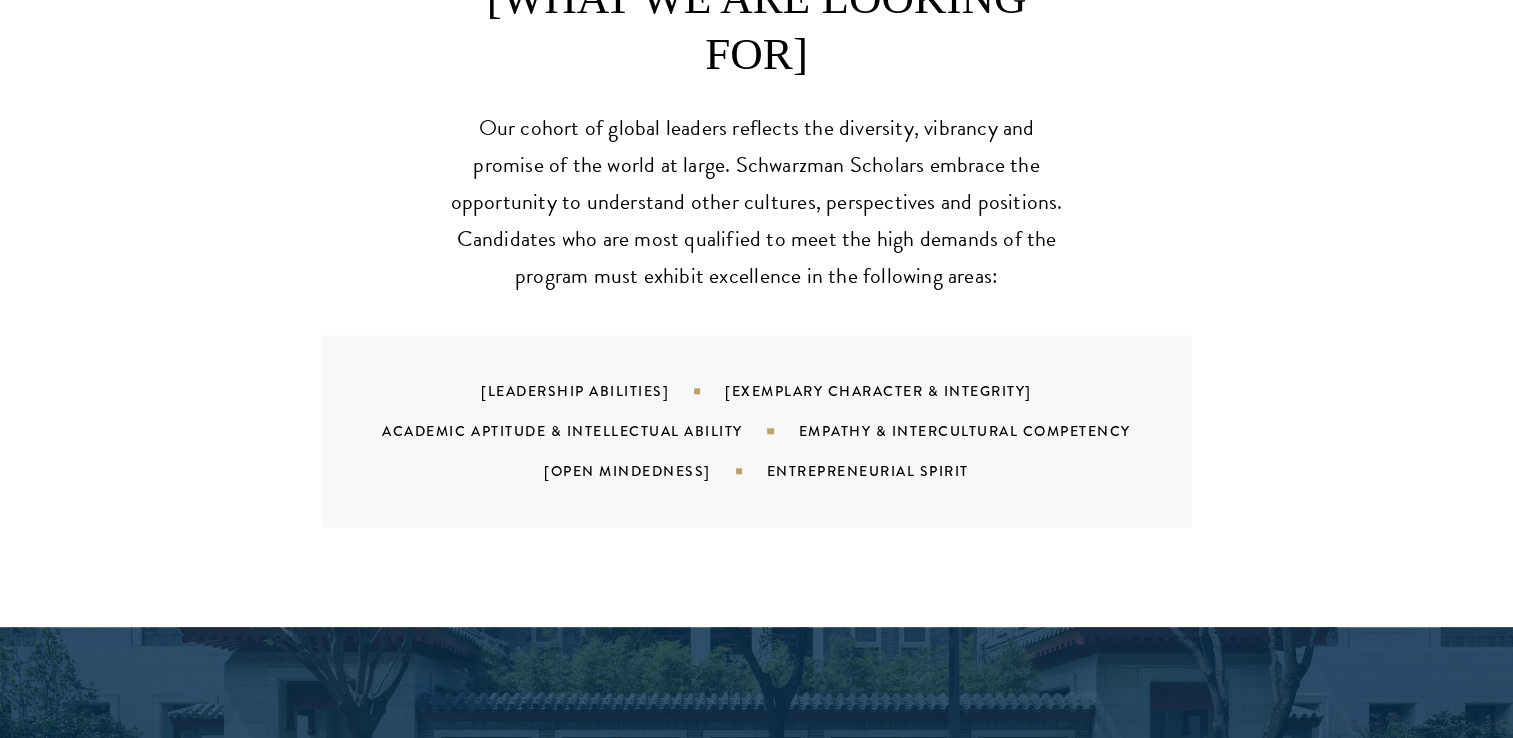 click on "Leadership Abilities
Exemplary Character & Integrity
Academic Aptitude & Intellectual Ability
Empathy & Intercultural Competency
Open Mindedness
Entrepreneurial Spirit" at bounding box center (782, 431) 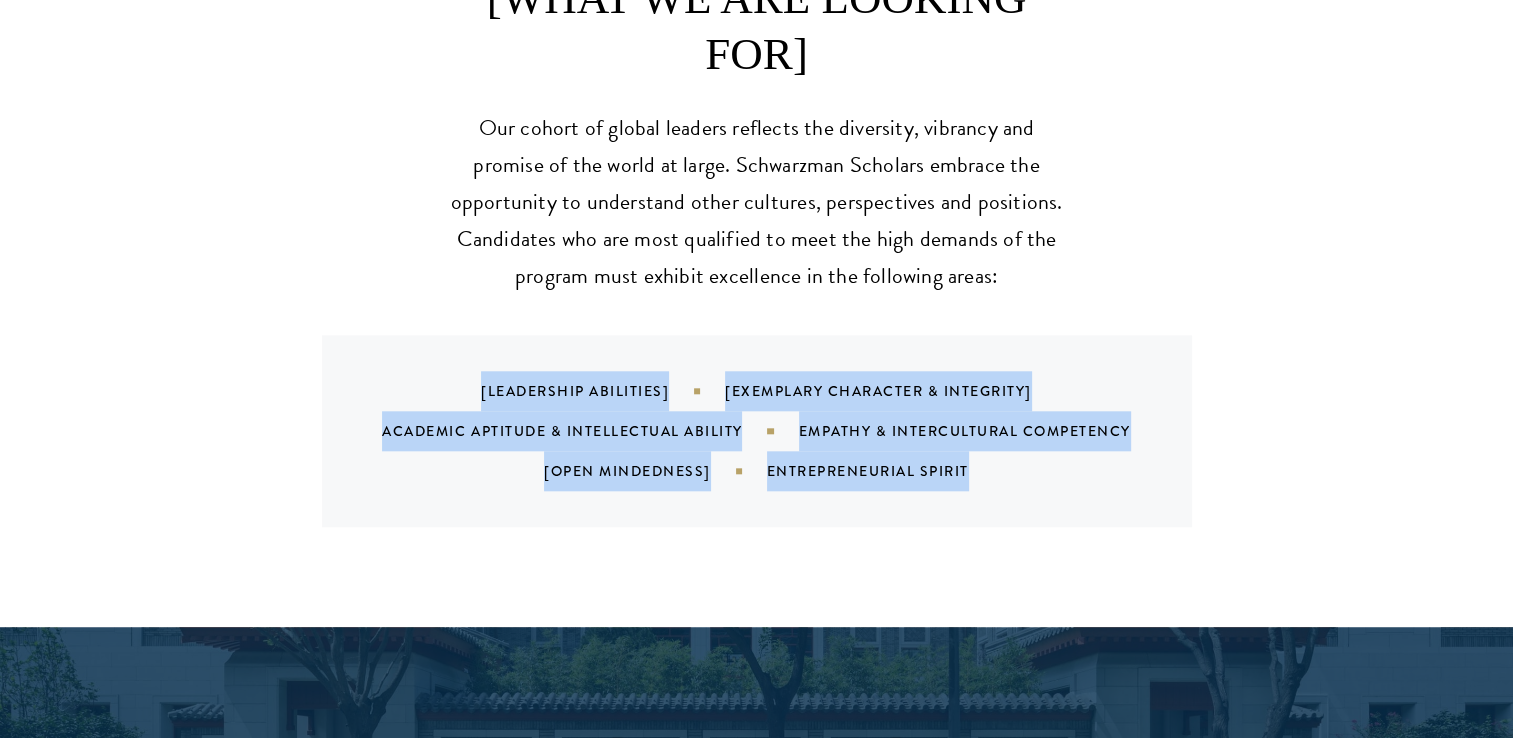 click on "Leadership Abilities
Exemplary Character & Integrity
Academic Aptitude & Intellectual Ability
Empathy & Intercultural Competency
Open Mindedness
Entrepreneurial Spirit" at bounding box center [782, 431] 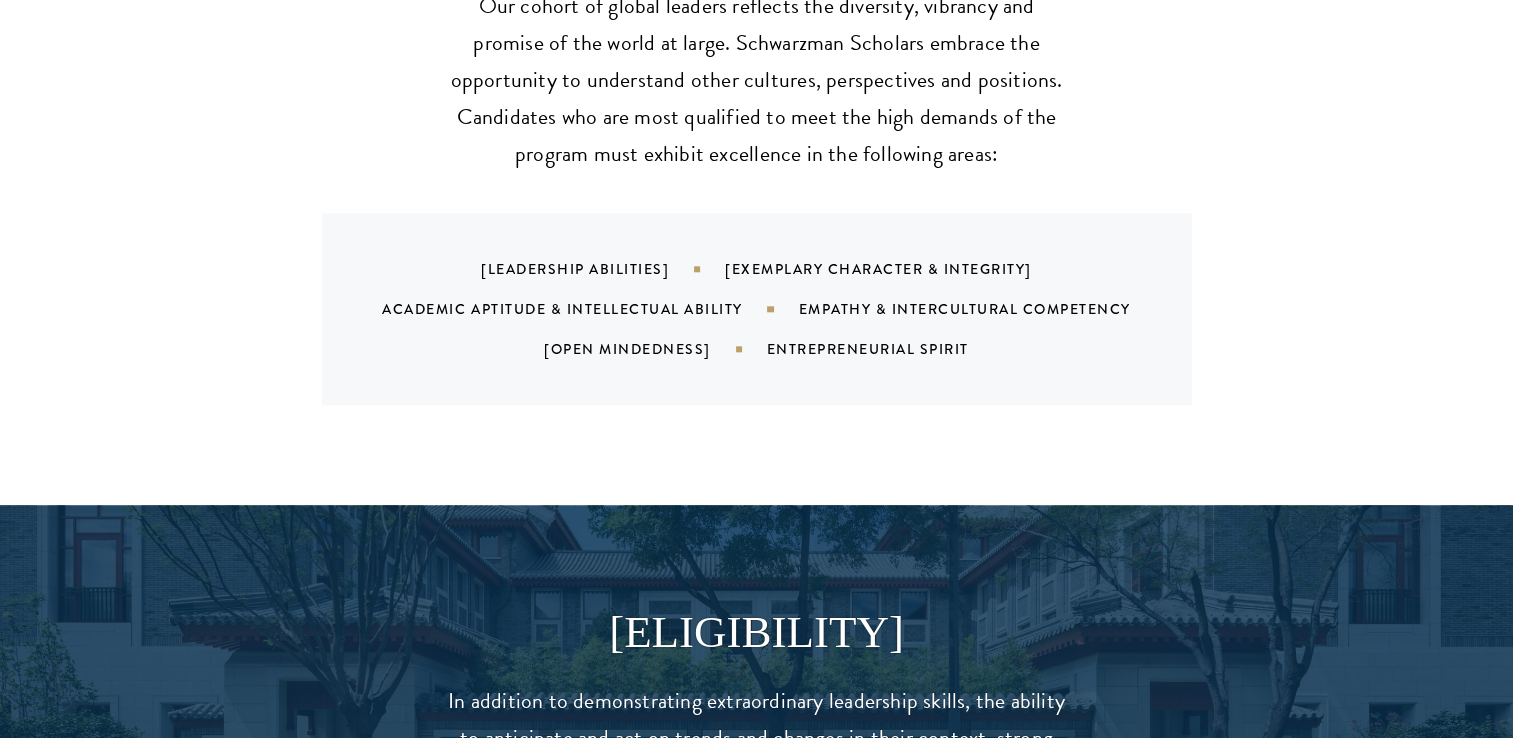 scroll, scrollTop: 2400, scrollLeft: 0, axis: vertical 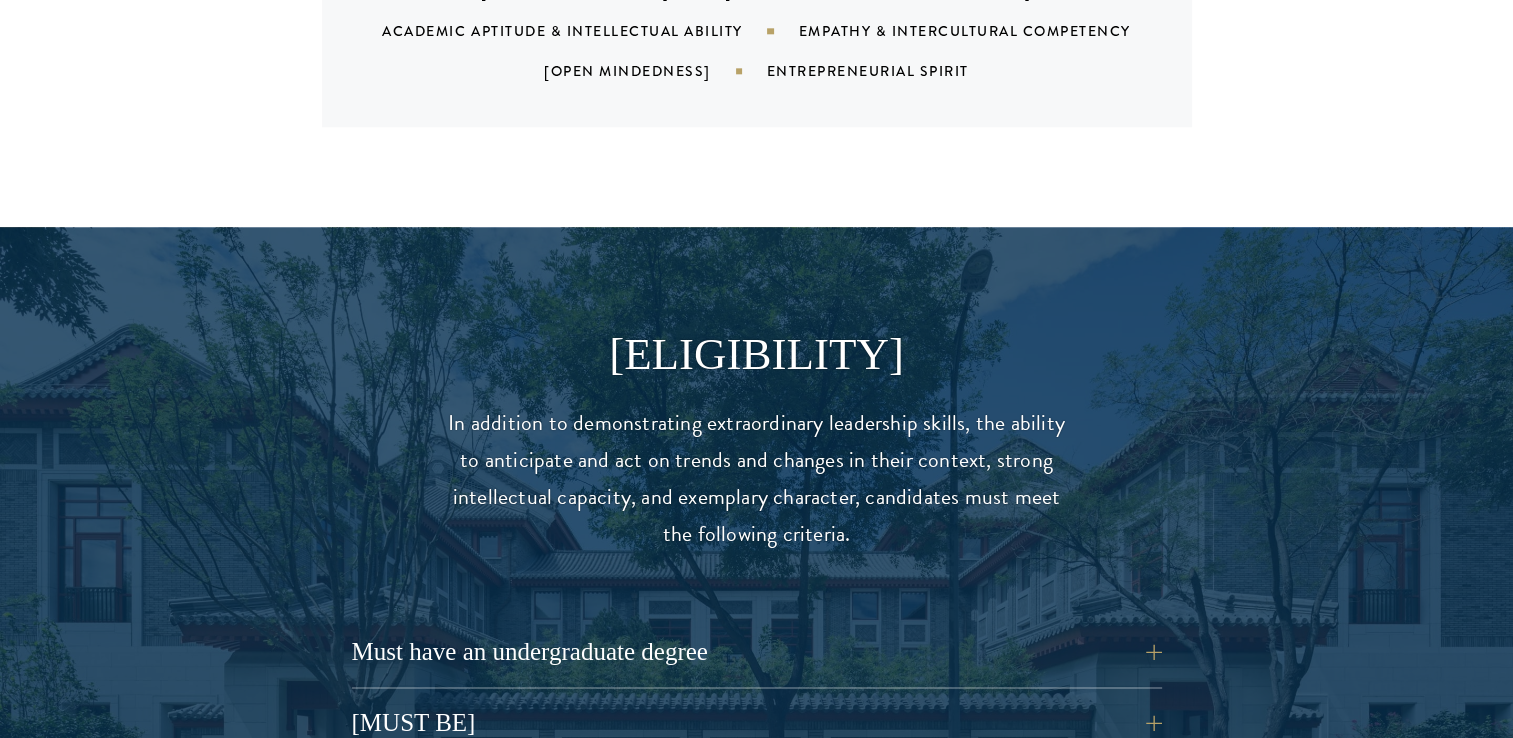 click on "In addition to demonstrating extraordinary leadership skills, the ability to anticipate and act on trends and changes in their context, strong intellectual capacity, and exemplary character, candidates must meet the following criteria." at bounding box center [757, 479] 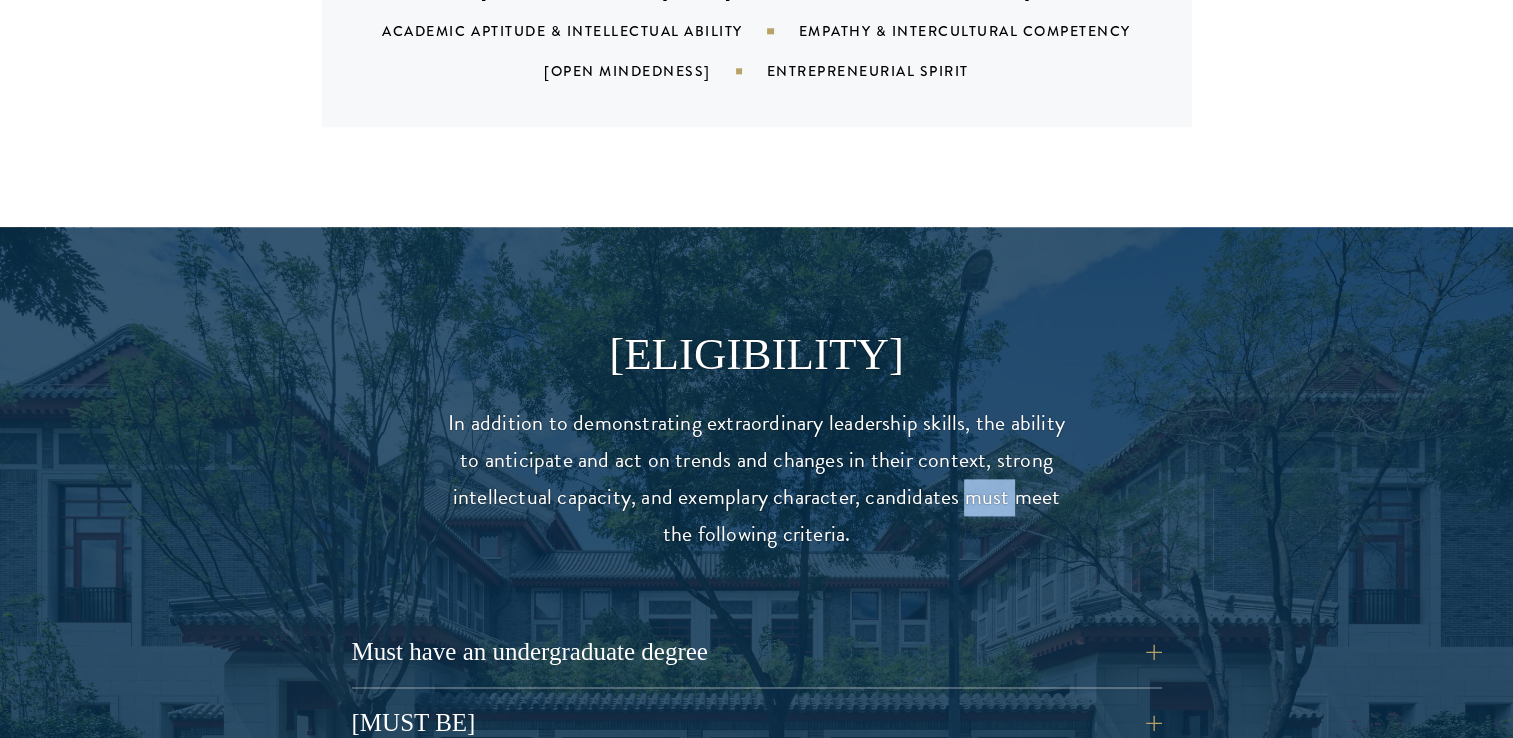 click on "In addition to demonstrating extraordinary leadership skills, the ability to anticipate and act on trends and changes in their context, strong intellectual capacity, and exemplary character, candidates must meet the following criteria." at bounding box center (757, 479) 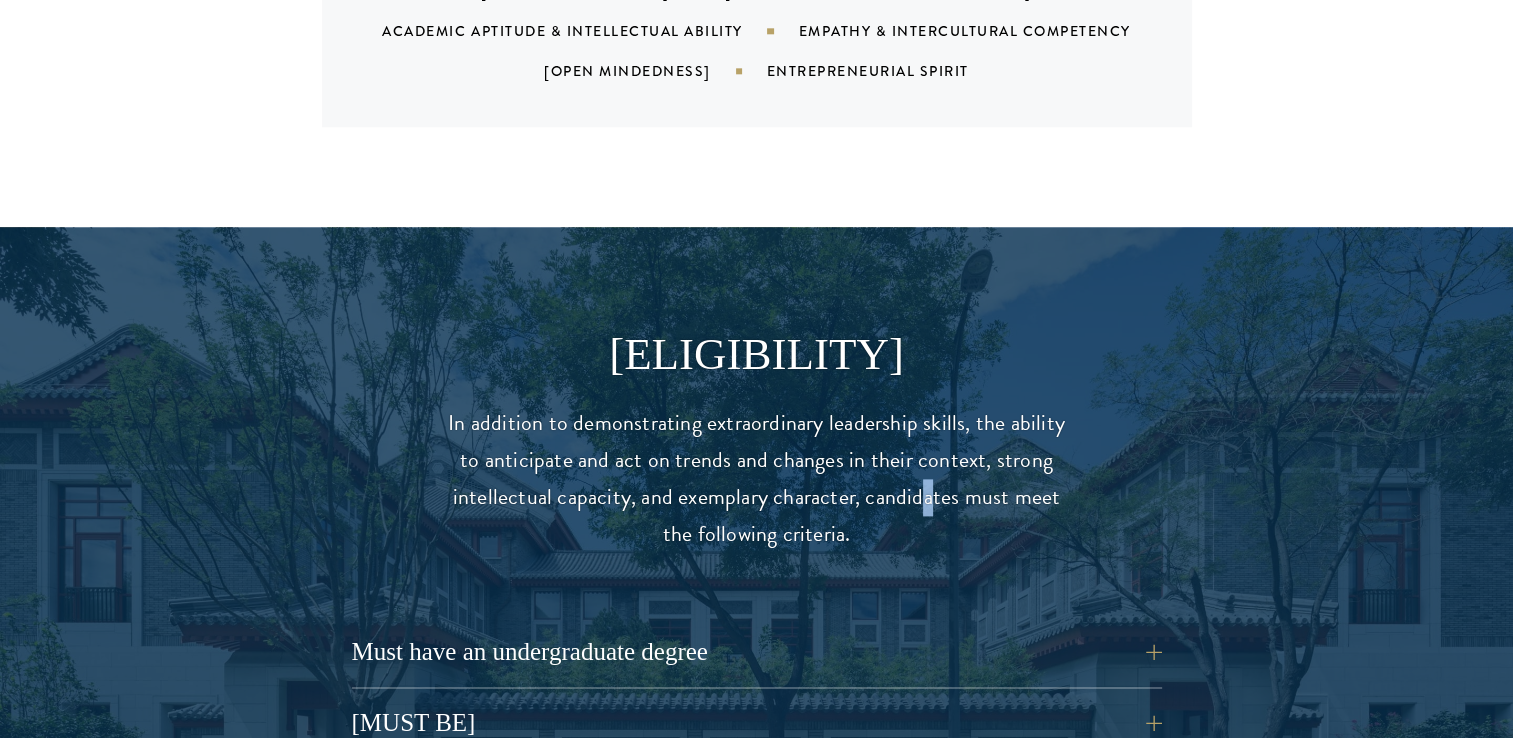 drag, startPoint x: 984, startPoint y: 387, endPoint x: 928, endPoint y: 402, distance: 57.974133 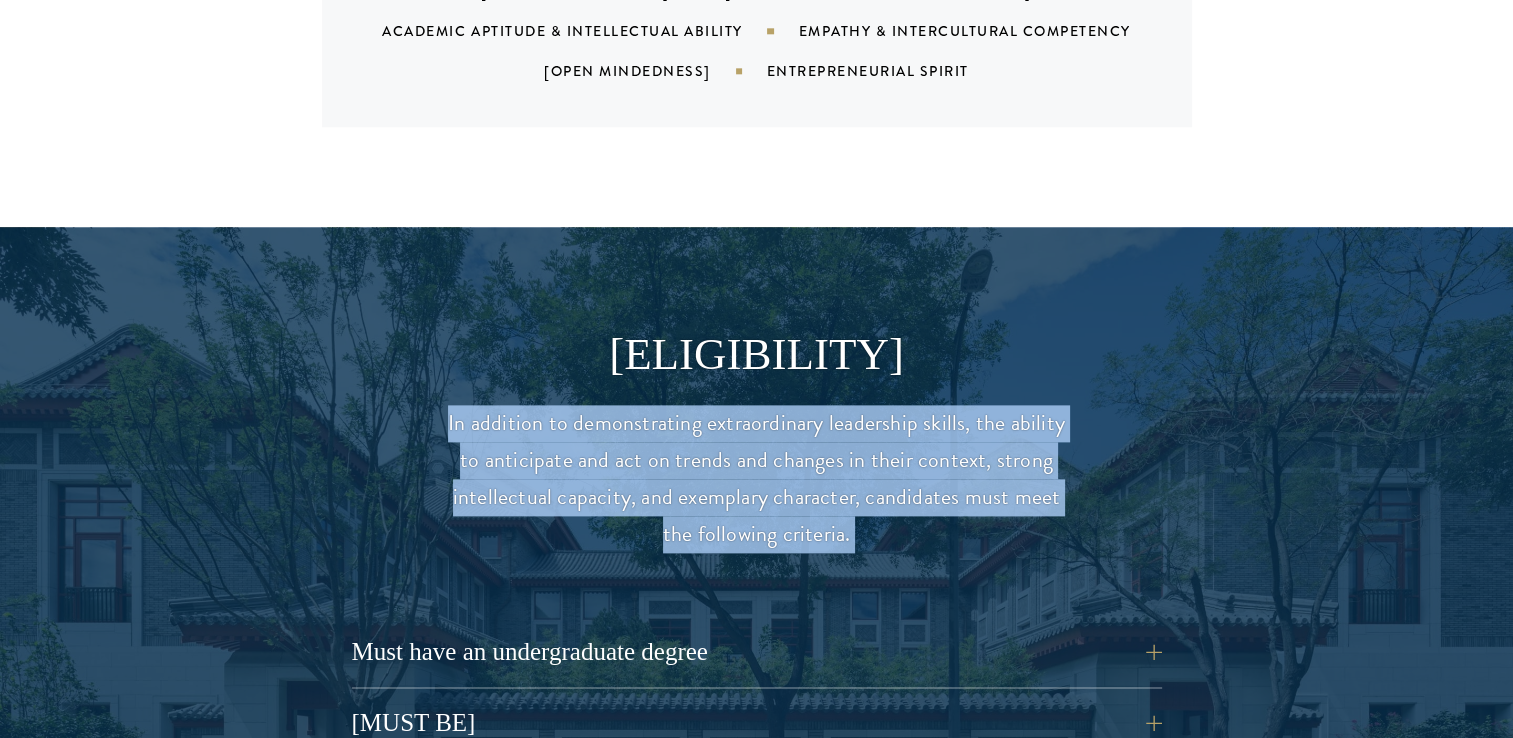 click on "In addition to demonstrating extraordinary leadership skills, the ability to anticipate and act on trends and changes in their context, strong intellectual capacity, and exemplary character, candidates must meet the following criteria." at bounding box center (757, 479) 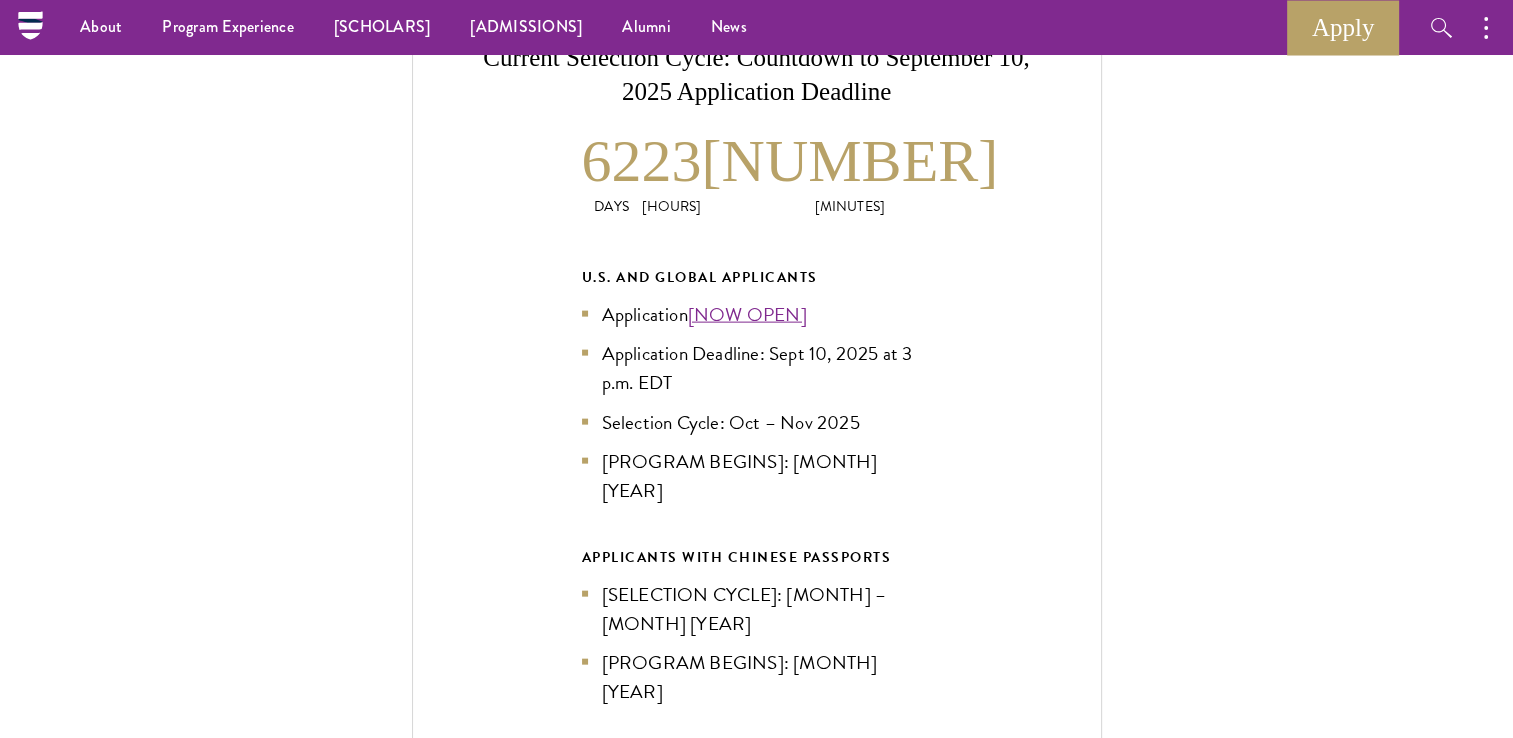 scroll, scrollTop: 4300, scrollLeft: 0, axis: vertical 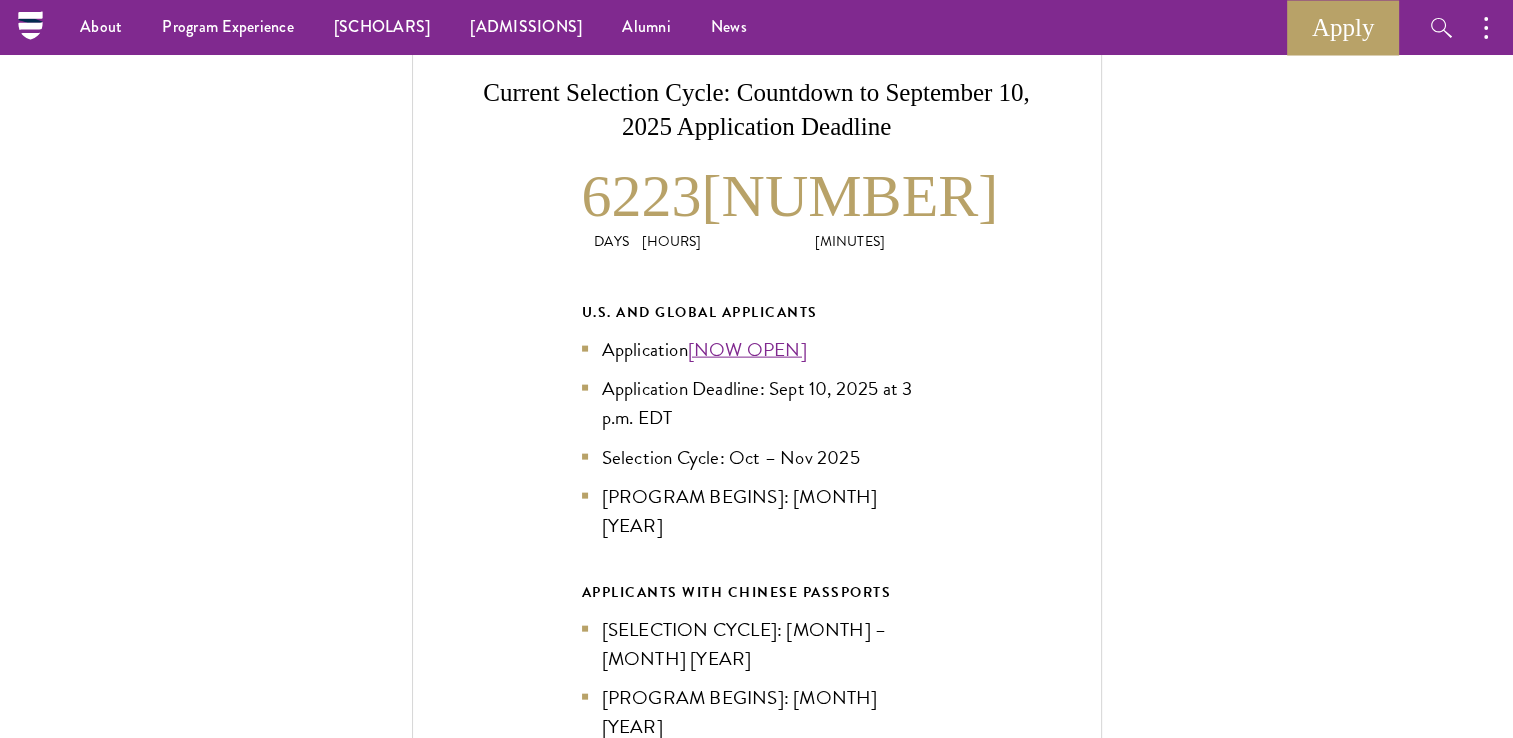 click on "Application Deadline: [MONTH] 10, [YEAR] at 3 p.m. EDT" at bounding box center (757, 403) 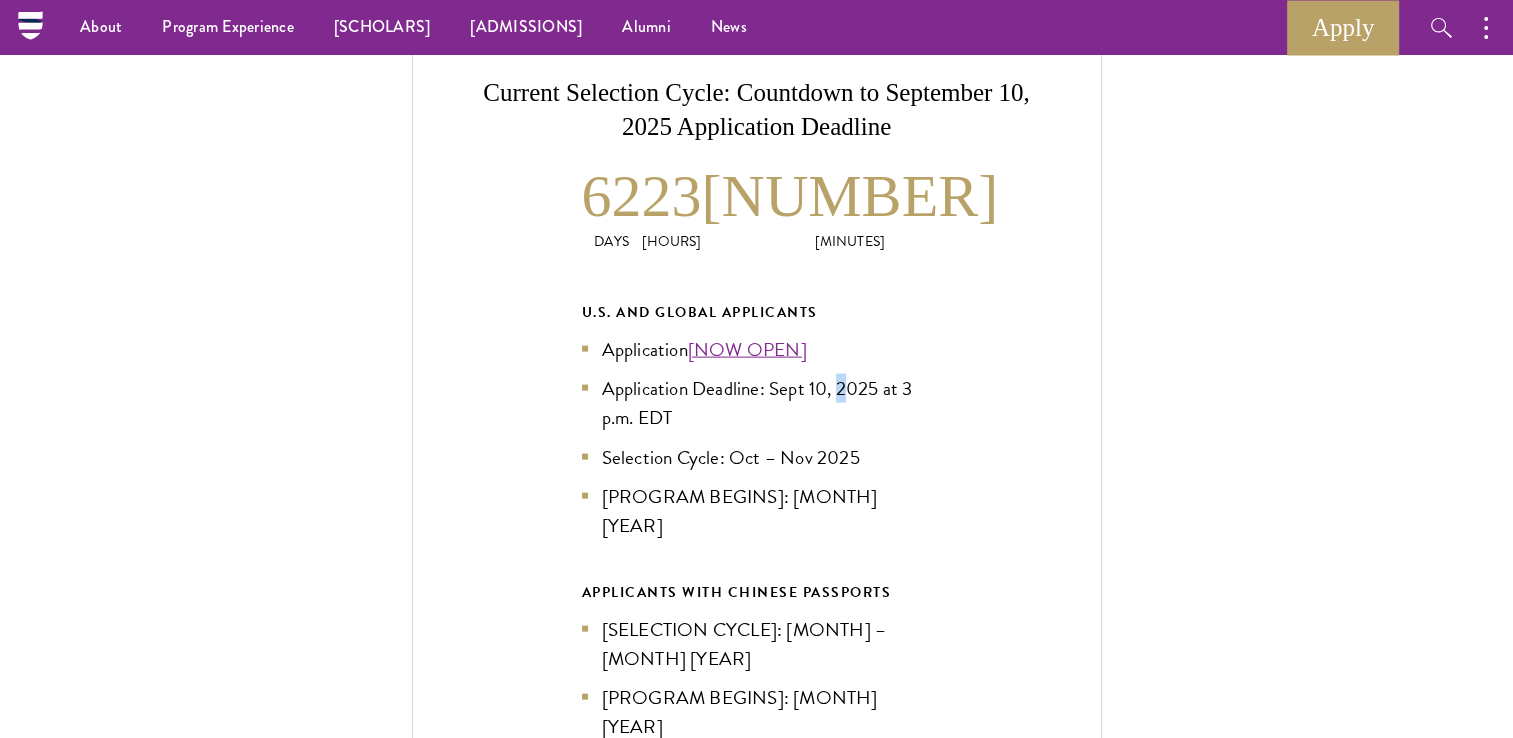click on "Application Deadline: [MONTH] 10, [YEAR] at 3 p.m. EDT" at bounding box center [757, 403] 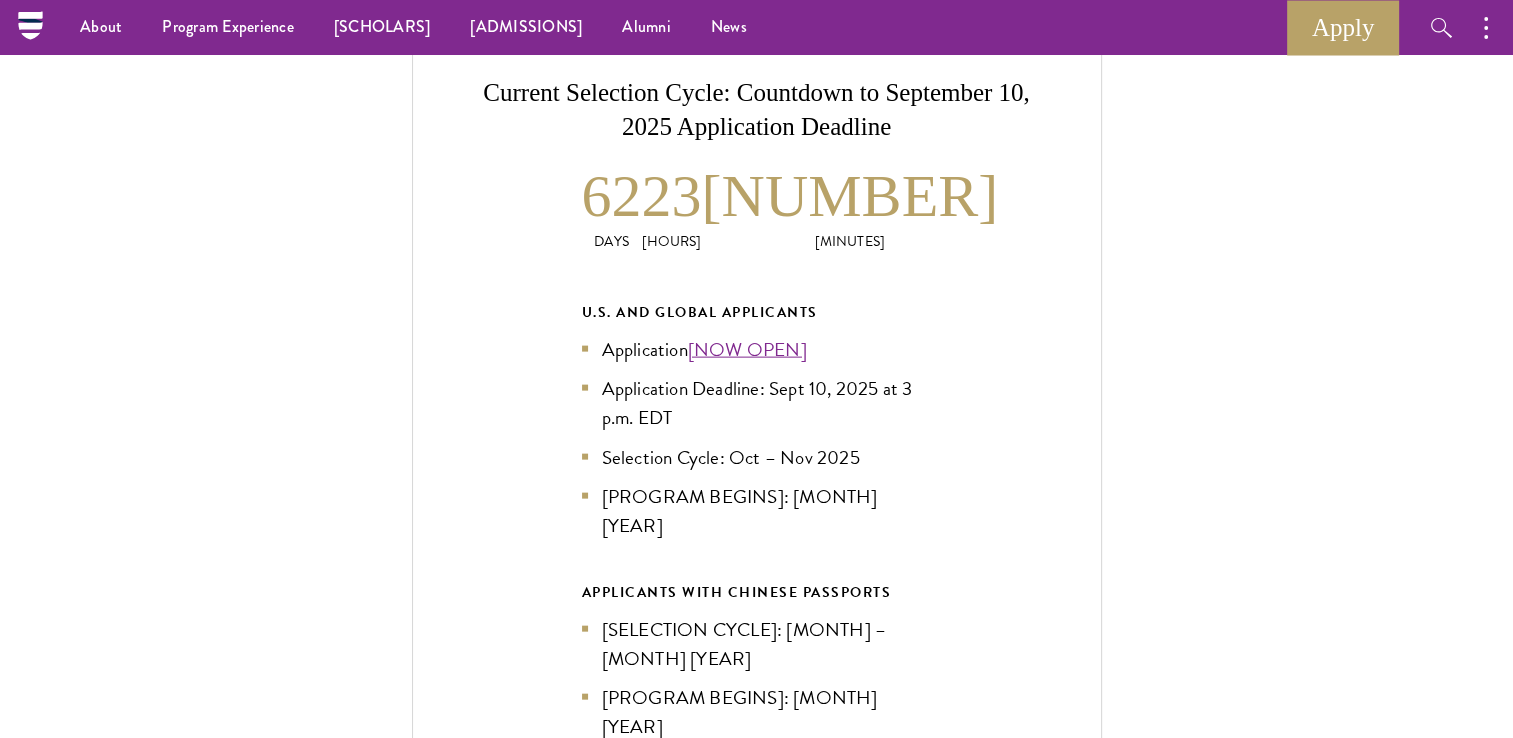 drag, startPoint x: 842, startPoint y: 391, endPoint x: 874, endPoint y: 457, distance: 73.34848 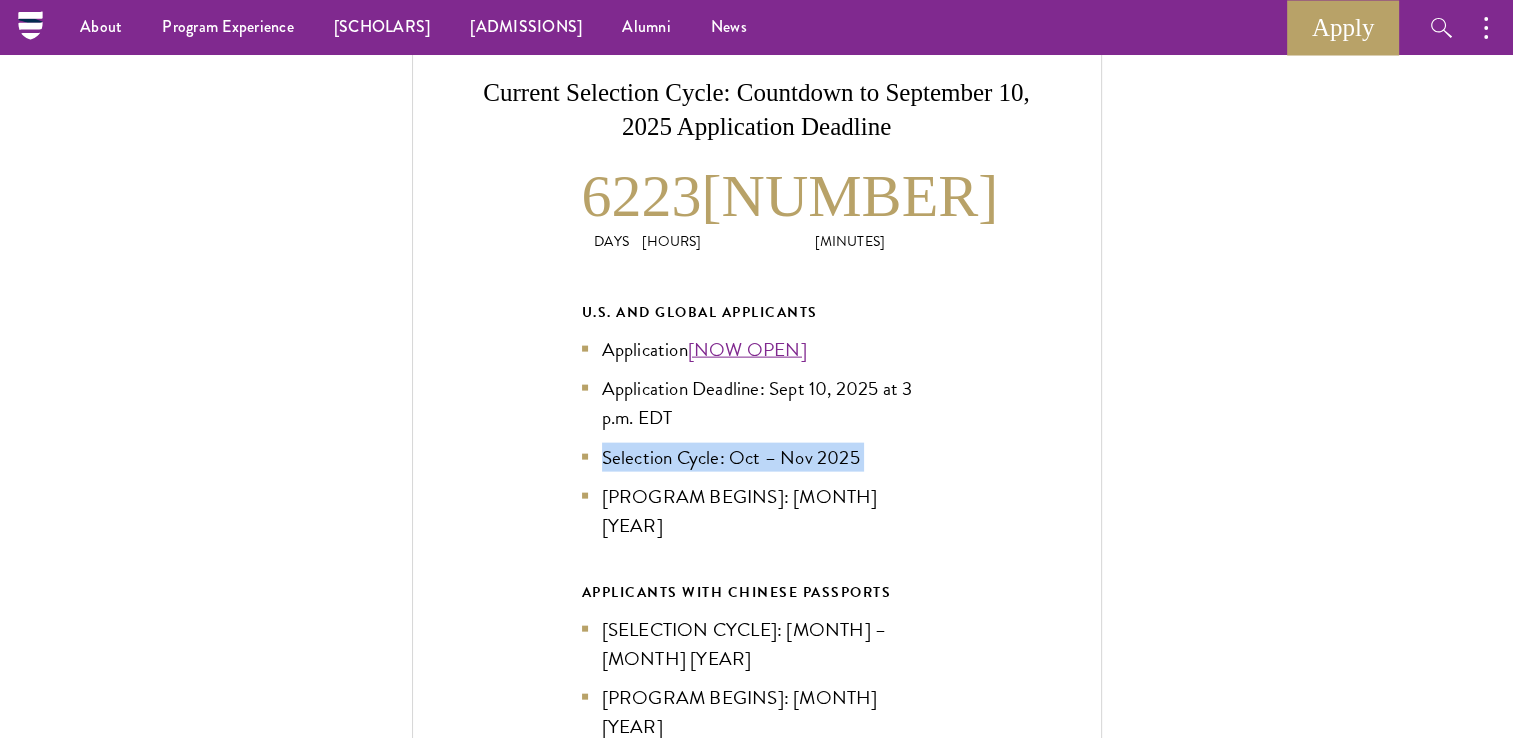 click on "Selection Cycle: Oct – Nov [YEAR]" at bounding box center (757, 457) 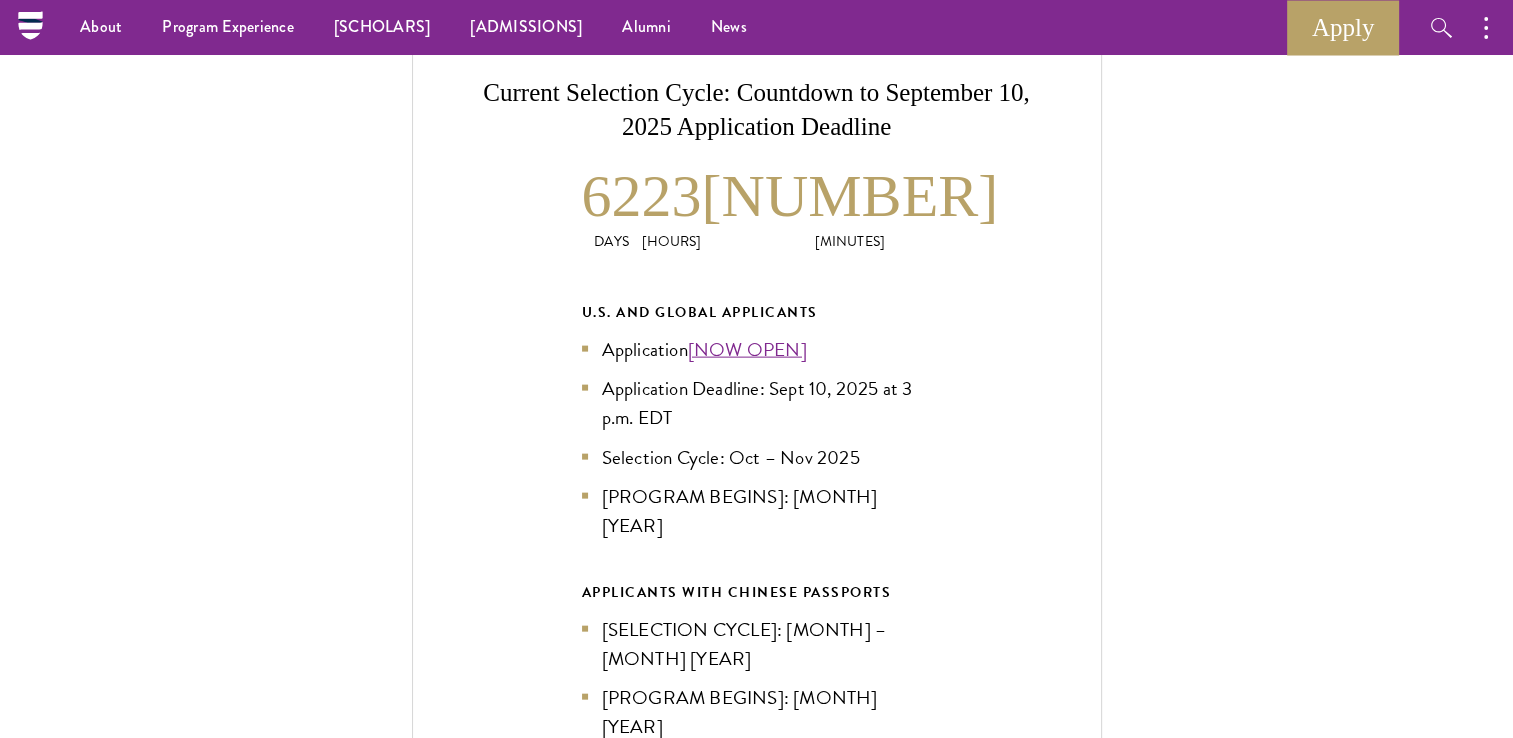 drag, startPoint x: 874, startPoint y: 457, endPoint x: 860, endPoint y: 480, distance: 26.925823 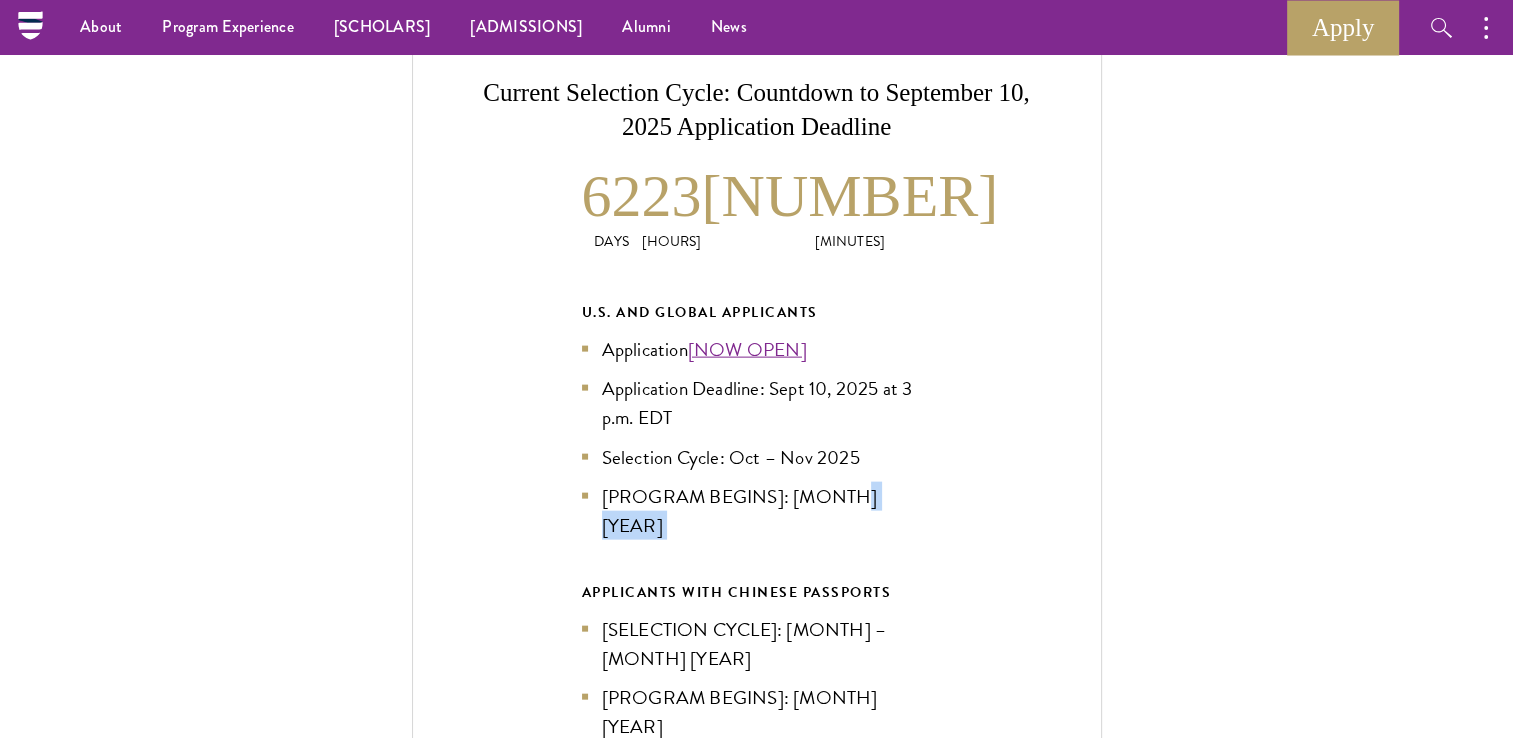 click on "Program Begins: Aug 2026" at bounding box center [757, 511] 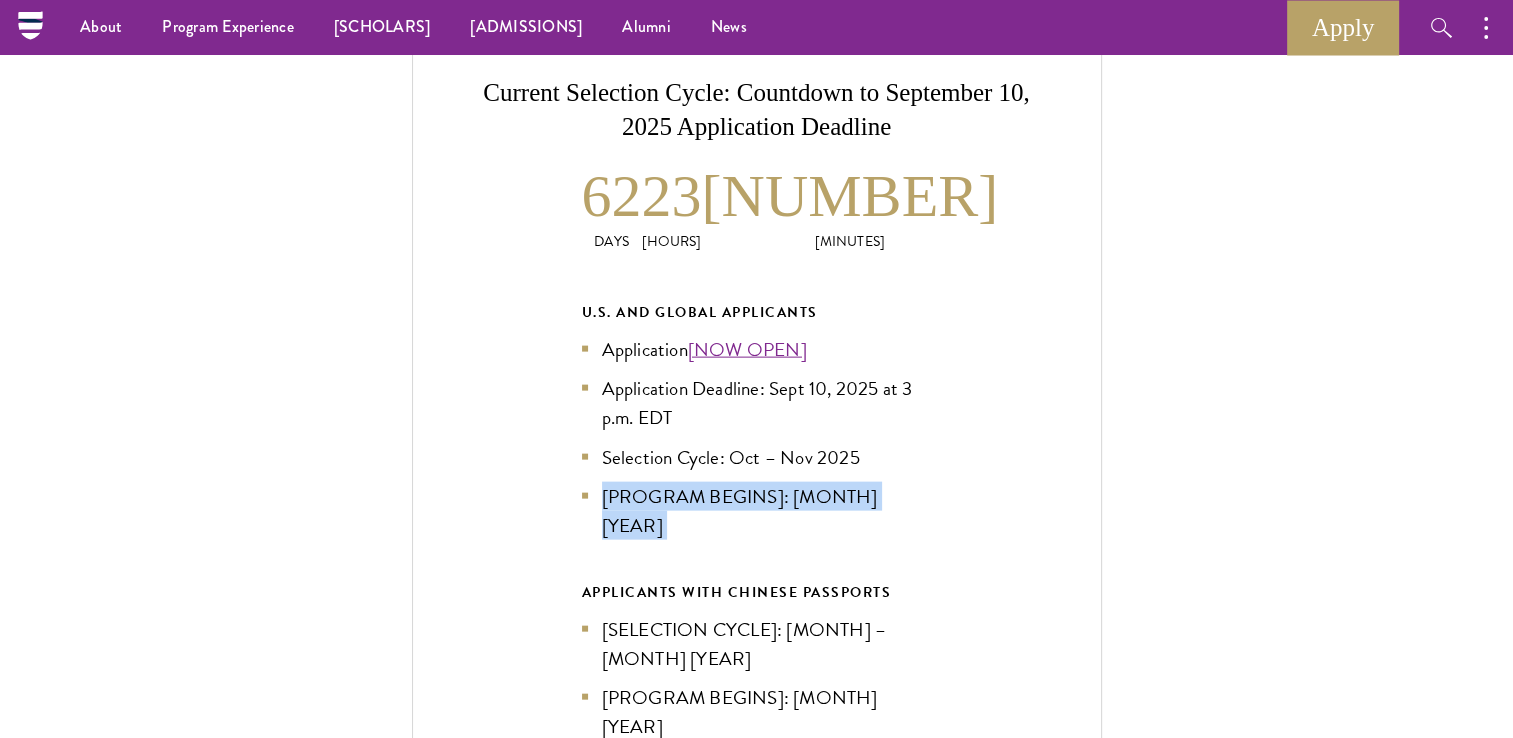 click on "Program Begins: Aug 2026" at bounding box center (757, 511) 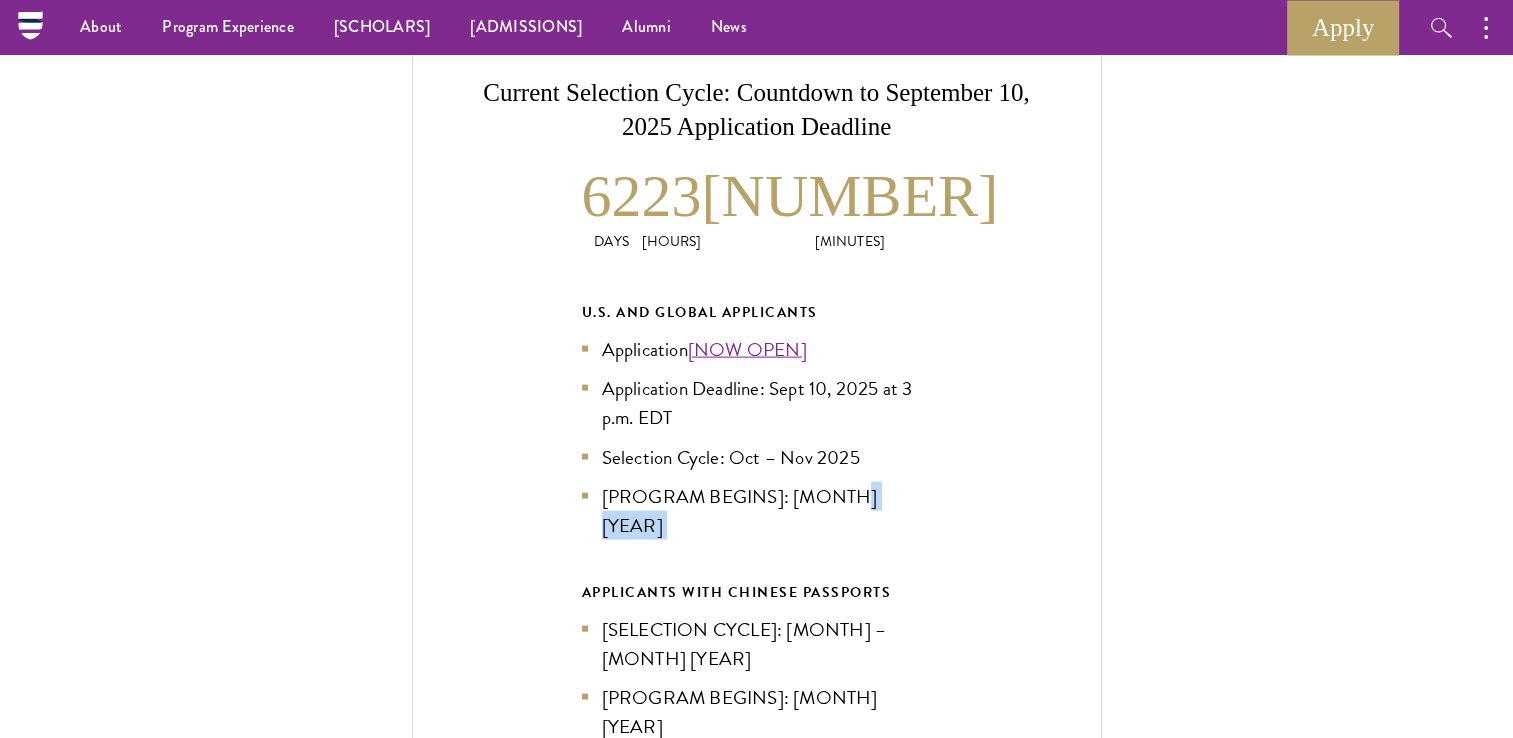 click on "Program Begins: Aug 2026" at bounding box center [757, 511] 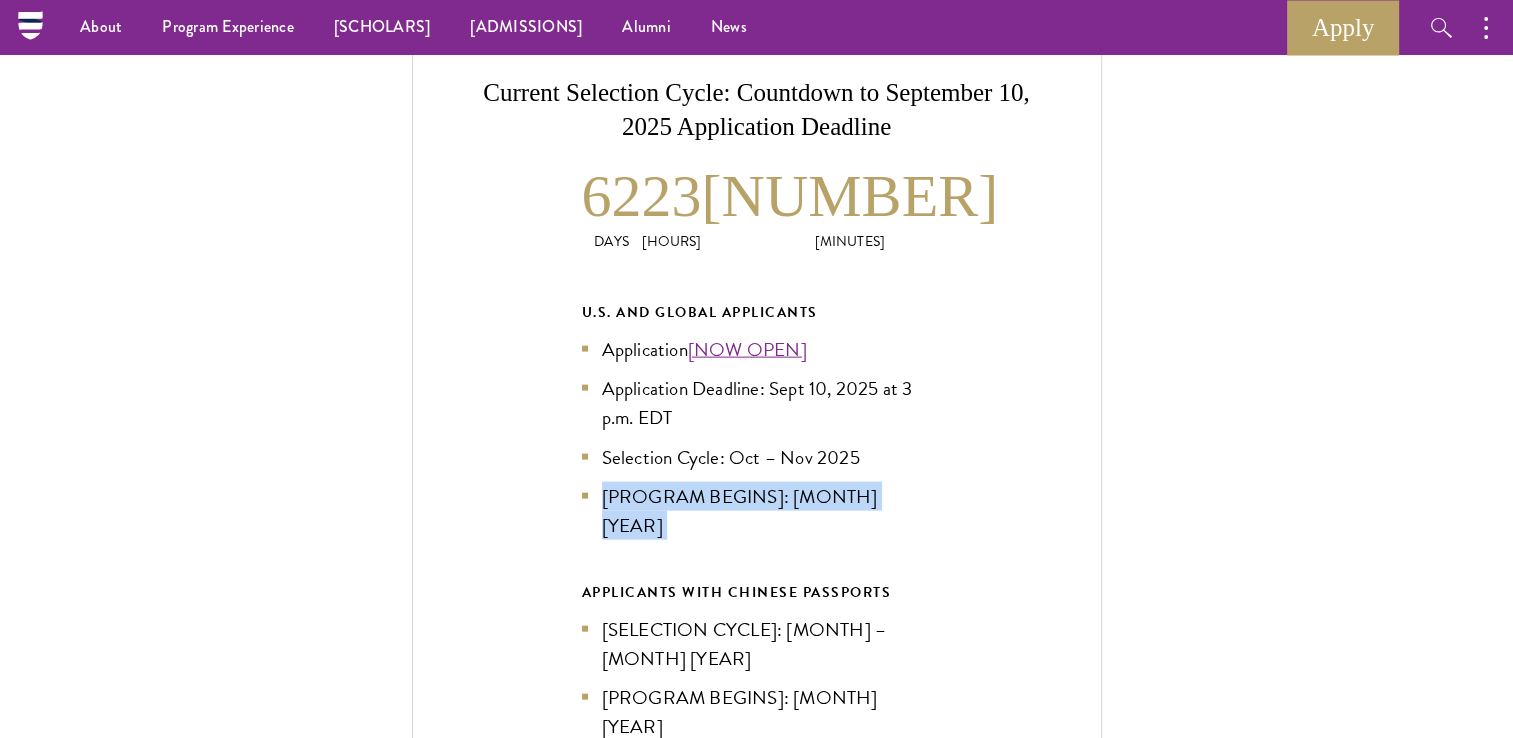 click on "Program Begins: Aug 2026" at bounding box center (757, 511) 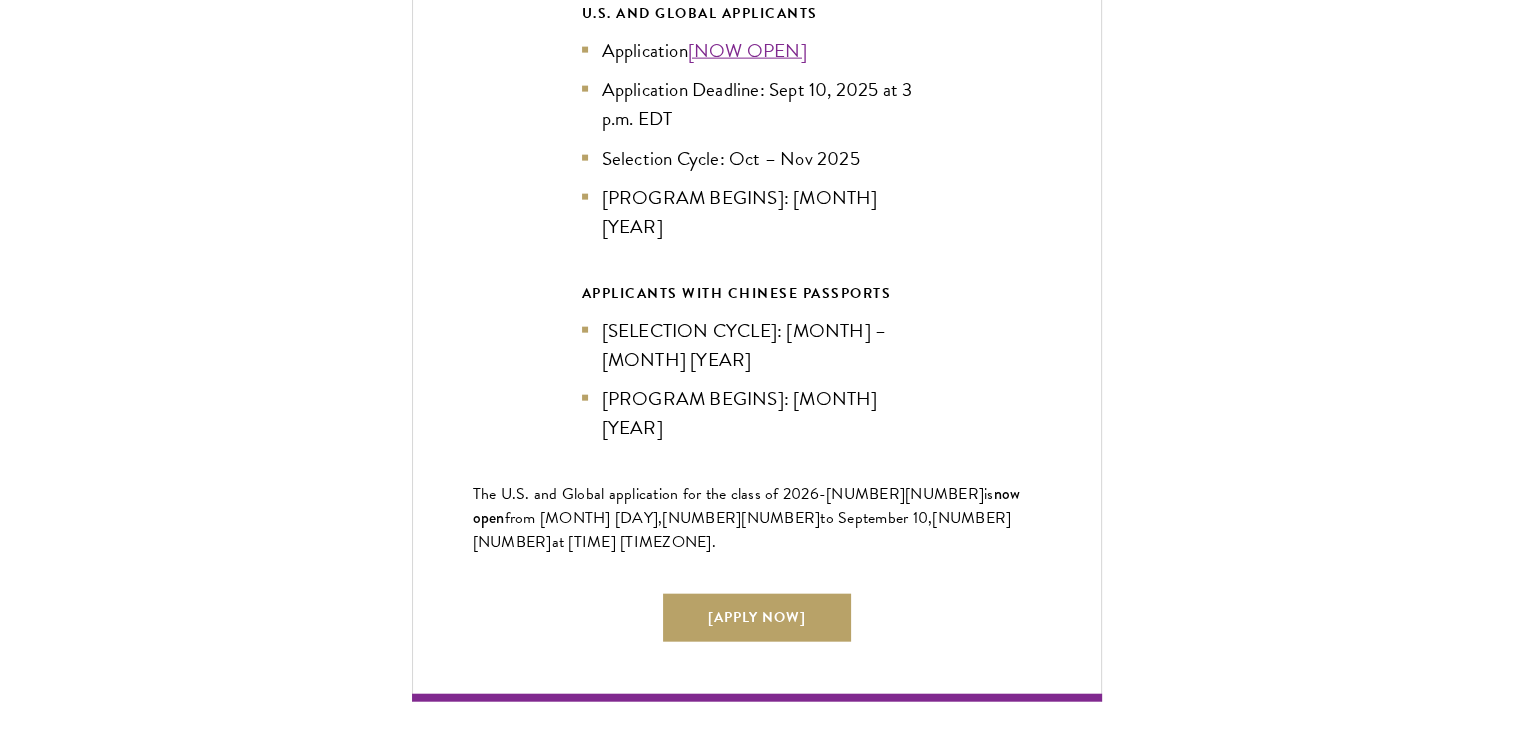 scroll, scrollTop: 4600, scrollLeft: 0, axis: vertical 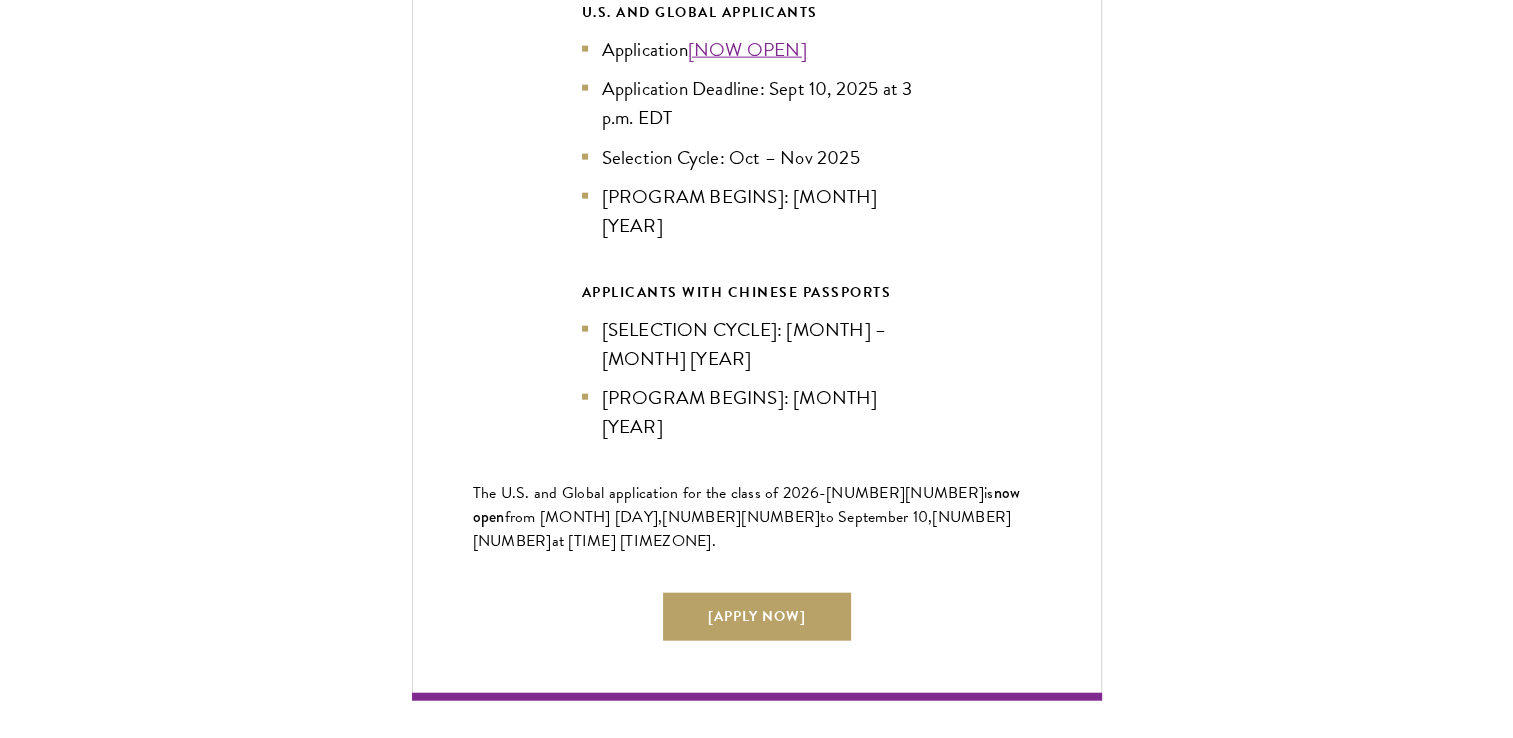 click on "The U.S. and Global application for the class of 202 6 -202 7  is  now open  from April 10,  202 5  to September 1 0 ,  202 5  at 3 p.m. EDT." at bounding box center [757, 517] 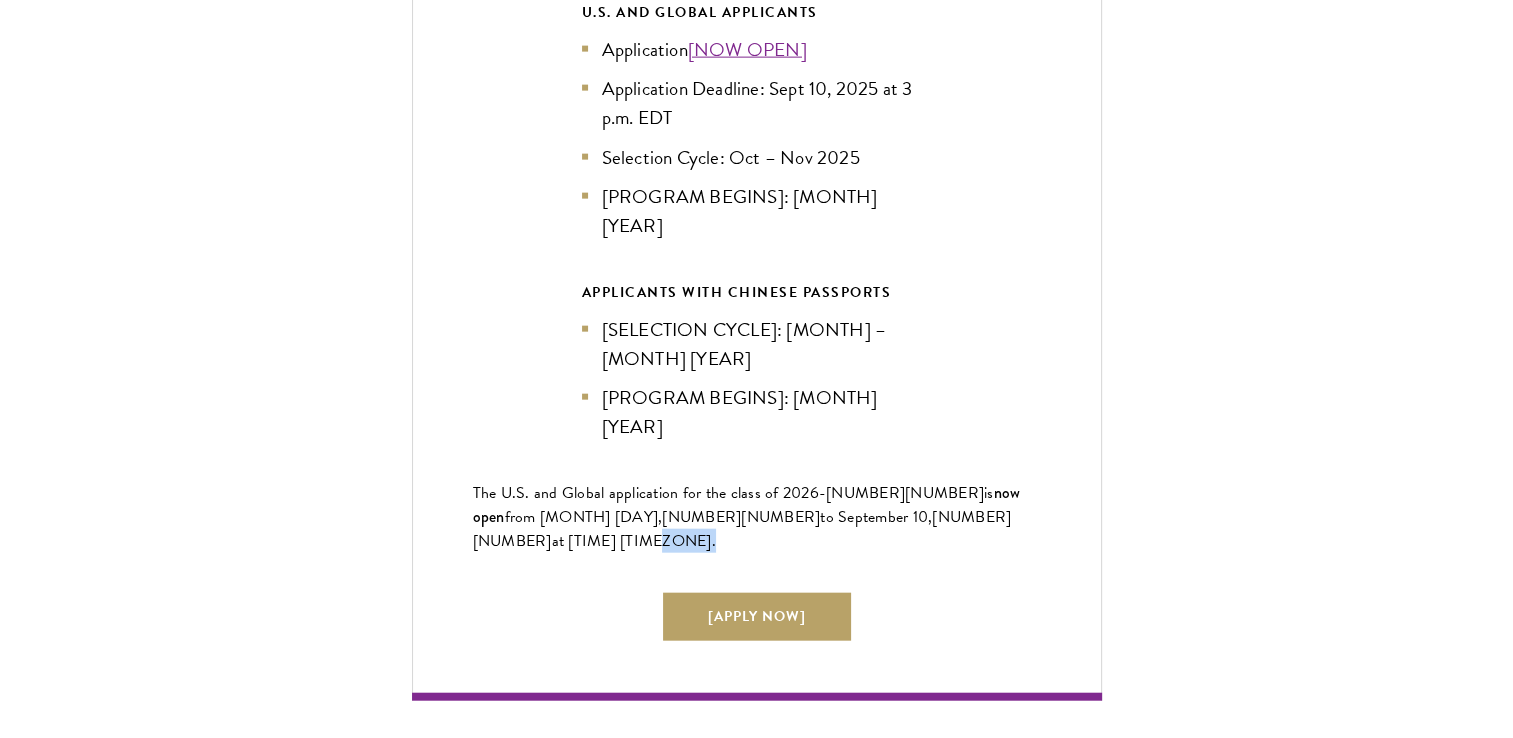 click on "The U.S. and Global application for the class of 202 6 -202 7  is  now open  from April 10,  202 5  to September 1 0 ,  202 5  at 3 p.m. EDT." at bounding box center [757, 517] 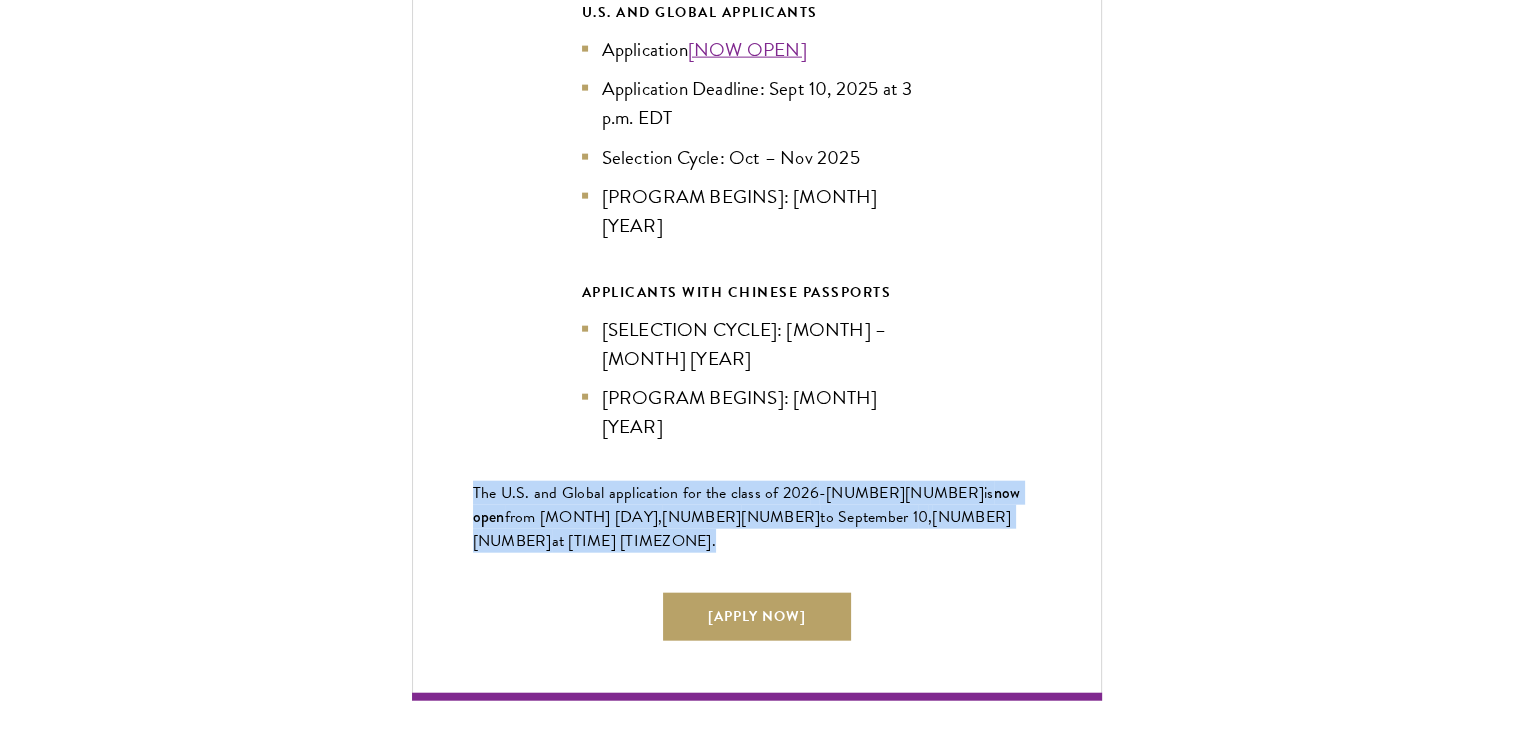 click on "The U.S. and Global application for the class of 202 6 -202 7  is  now open  from April 10,  202 5  to September 1 0 ,  202 5  at 3 p.m. EDT." at bounding box center (757, 517) 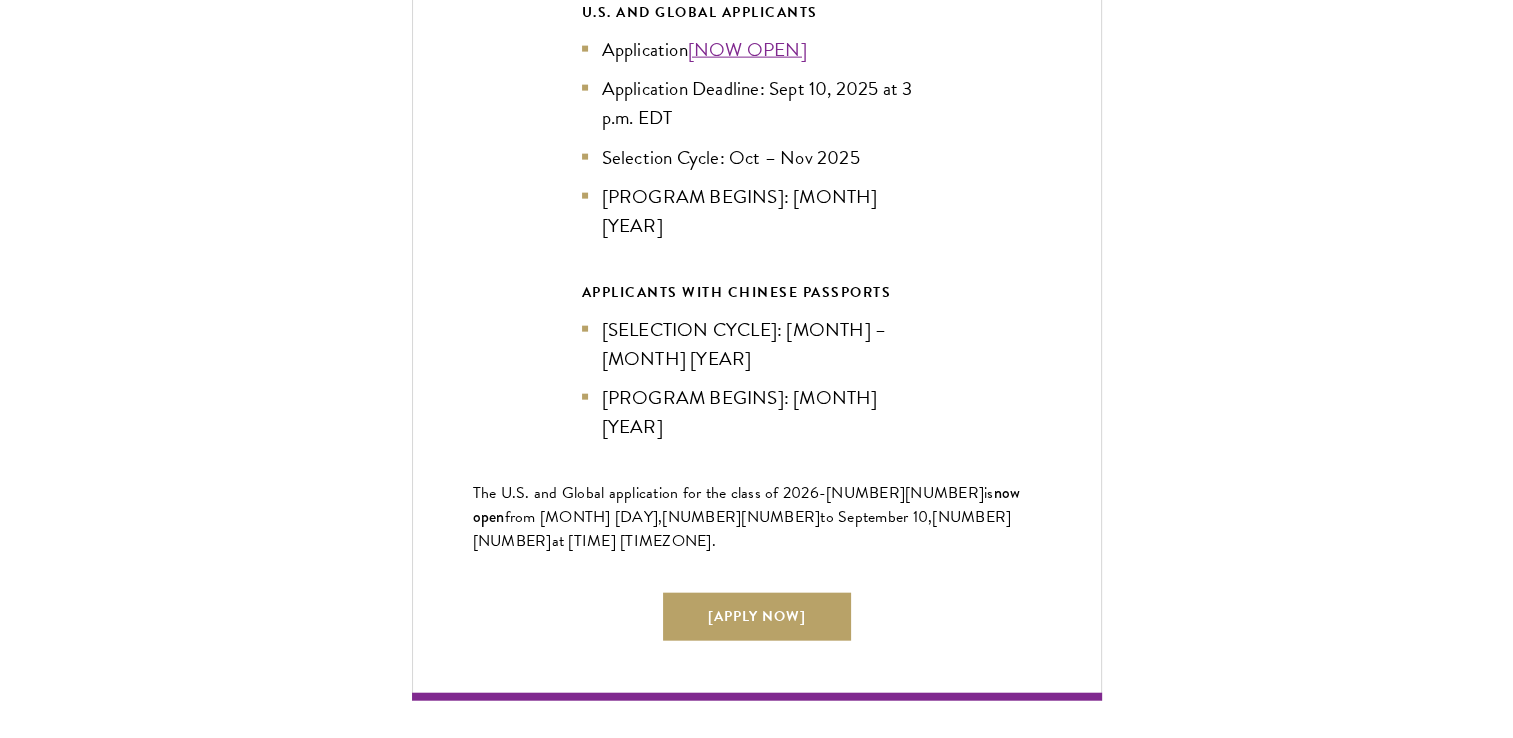 click on "The U.S. and Global application for the class of 202 6 -202 7  is  now open  from April 10,  202 5  to September 1 0 ,  202 5  at 3 p.m. EDT." at bounding box center (757, 517) 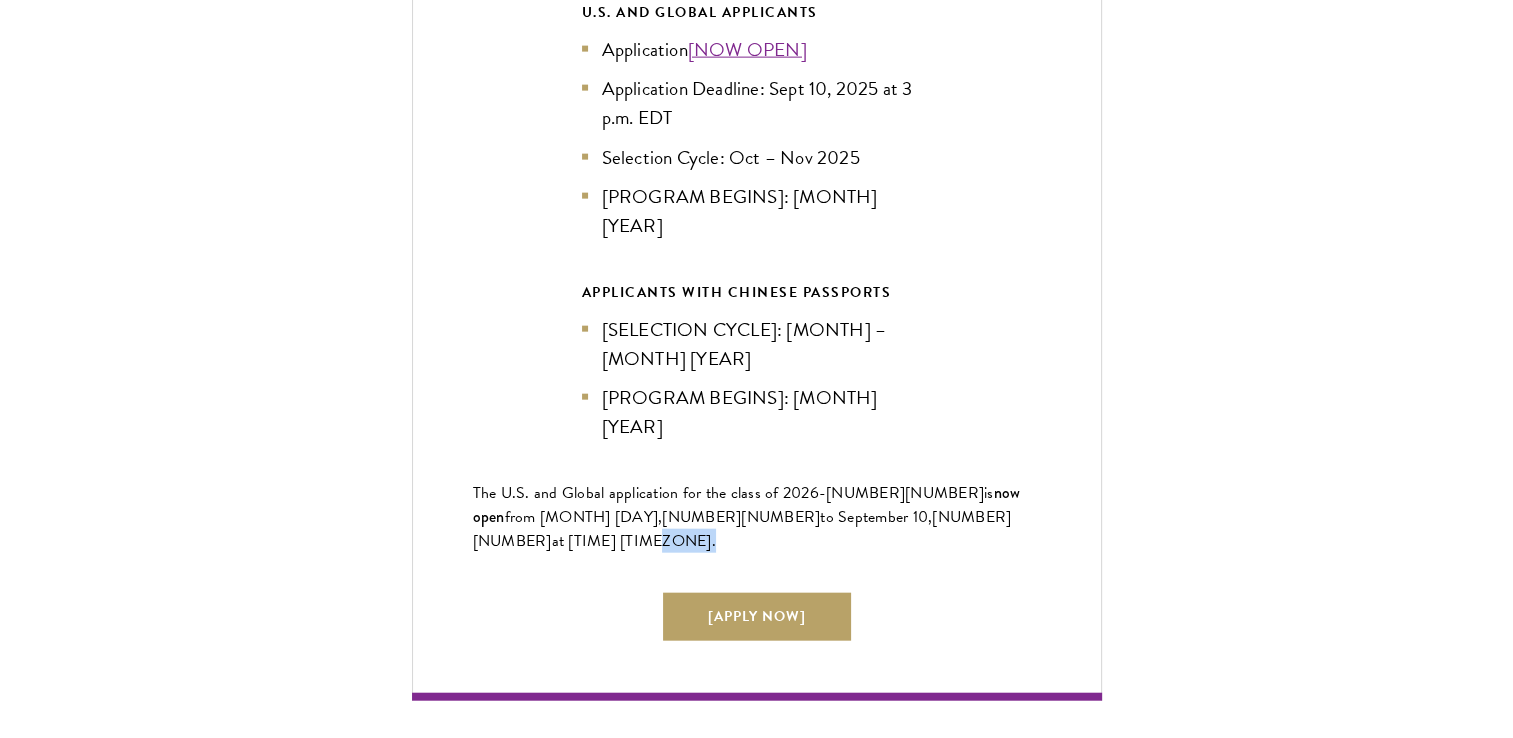 click on "The U.S. and Global application for the class of 202 6 -202 7  is  now open  from April 10,  202 5  to September 1 0 ,  202 5  at 3 p.m. EDT." at bounding box center [757, 517] 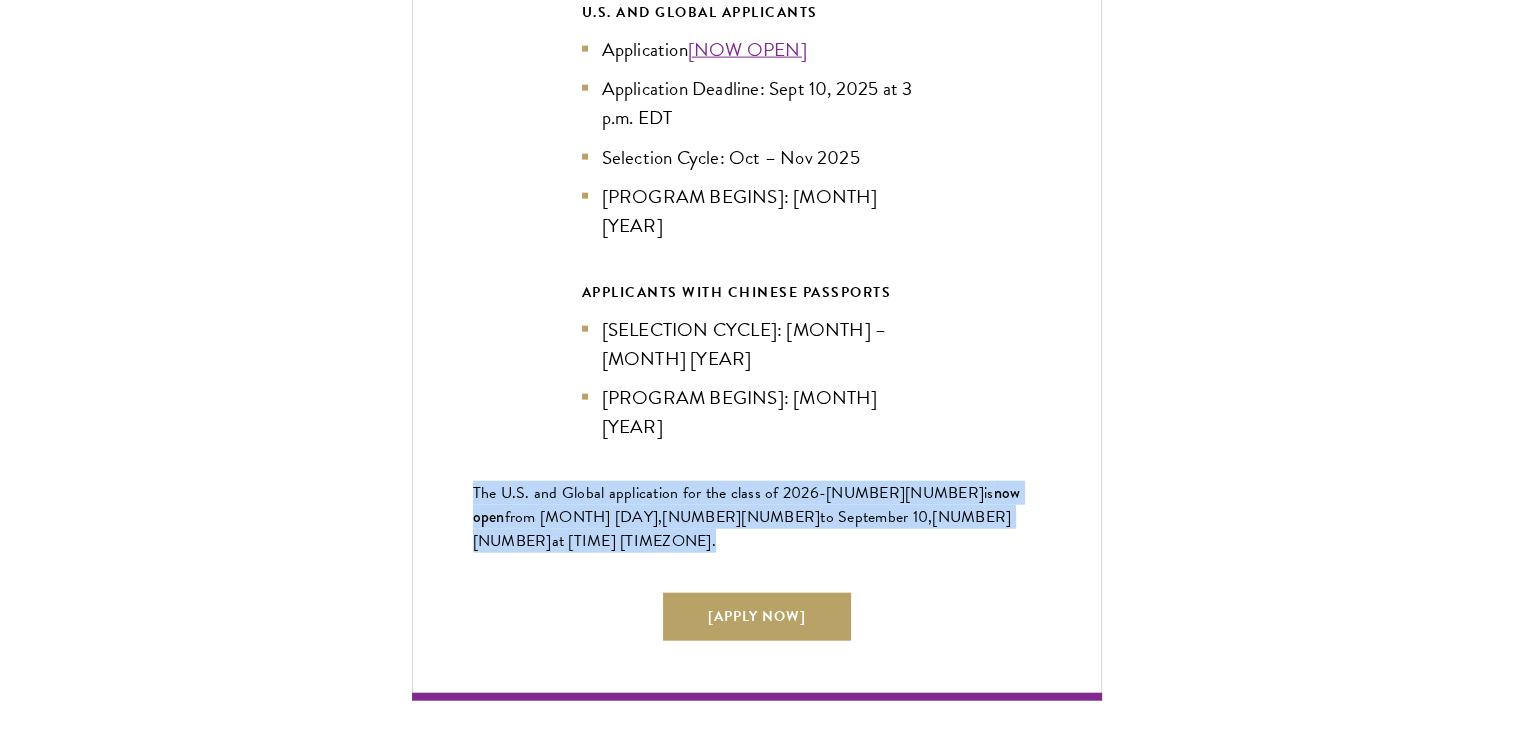 click on "The U.S. and Global application for the class of 202 6 -202 7  is  now open  from April 10,  202 5  to September 1 0 ,  202 5  at 3 p.m. EDT." at bounding box center (757, 517) 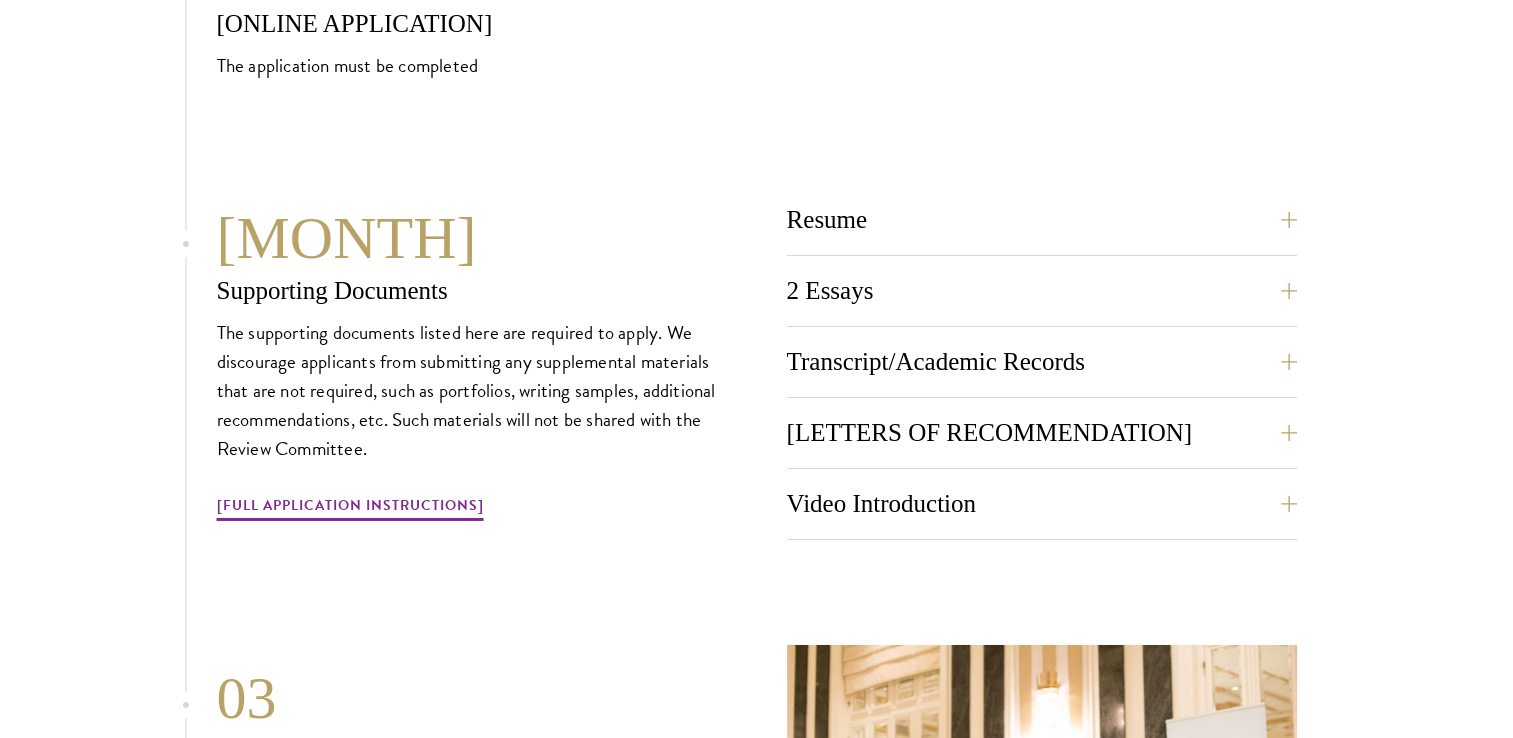 scroll, scrollTop: 6700, scrollLeft: 0, axis: vertical 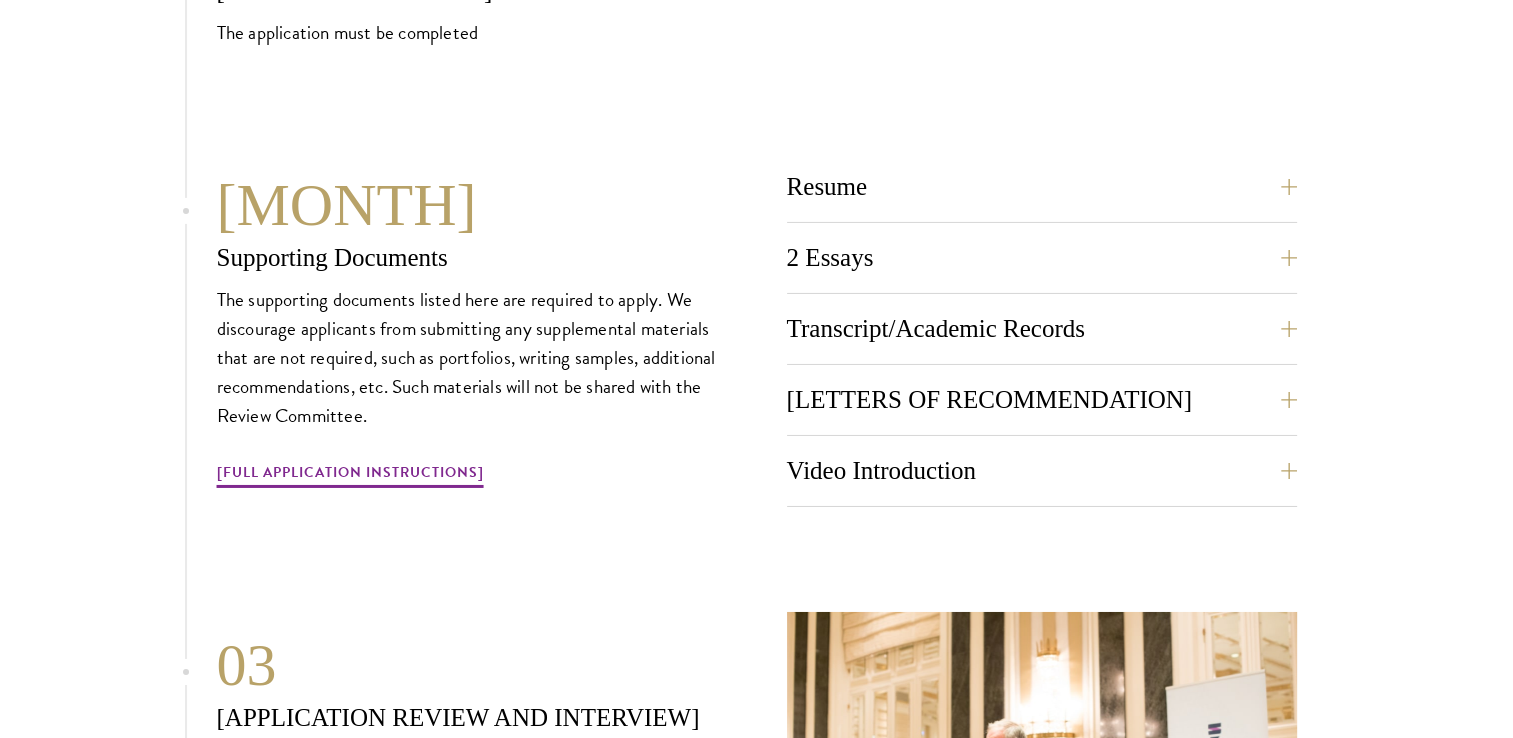 click on "Resume
A current version of your resume or CV (maximum 2 pages)." at bounding box center [1042, 193] 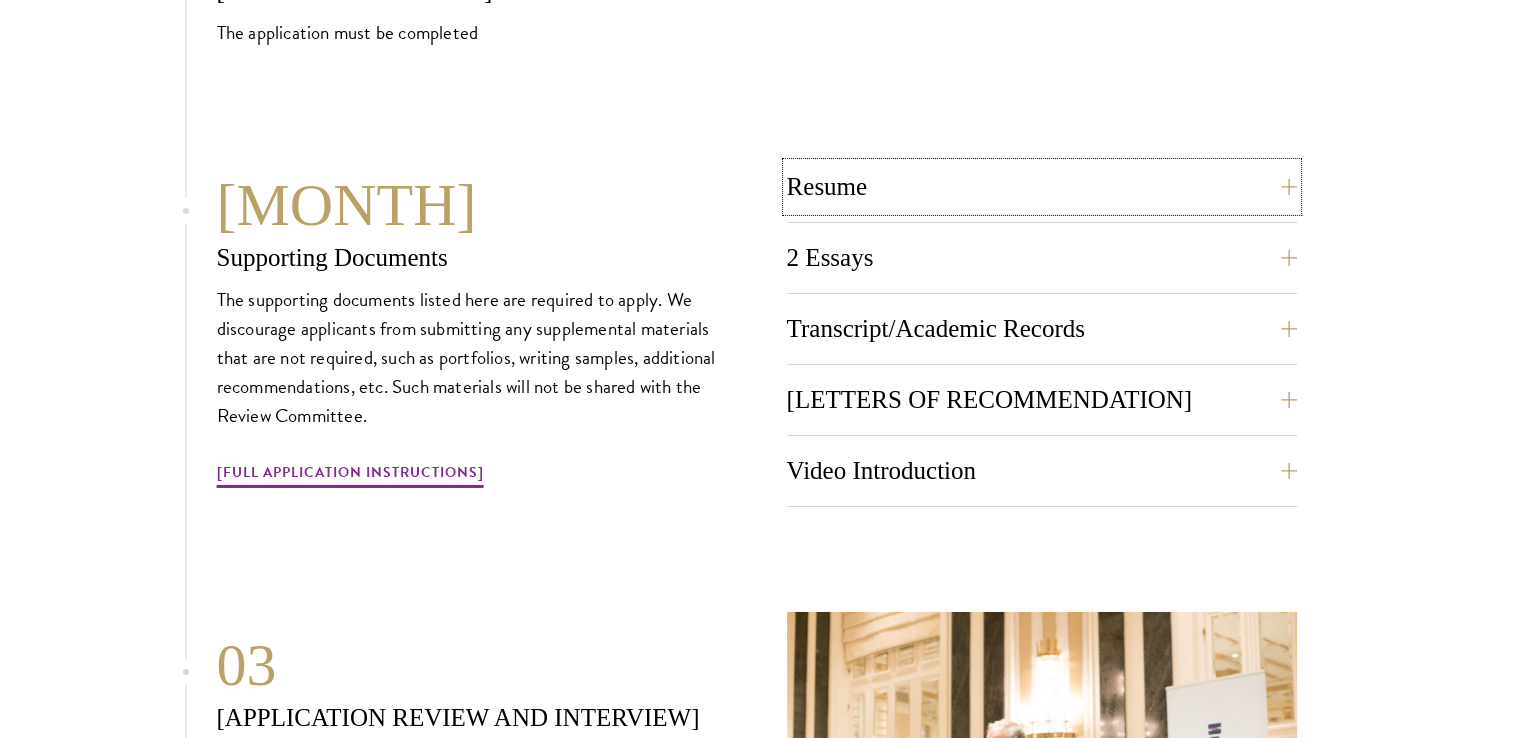 click on "Resume" at bounding box center [1042, 187] 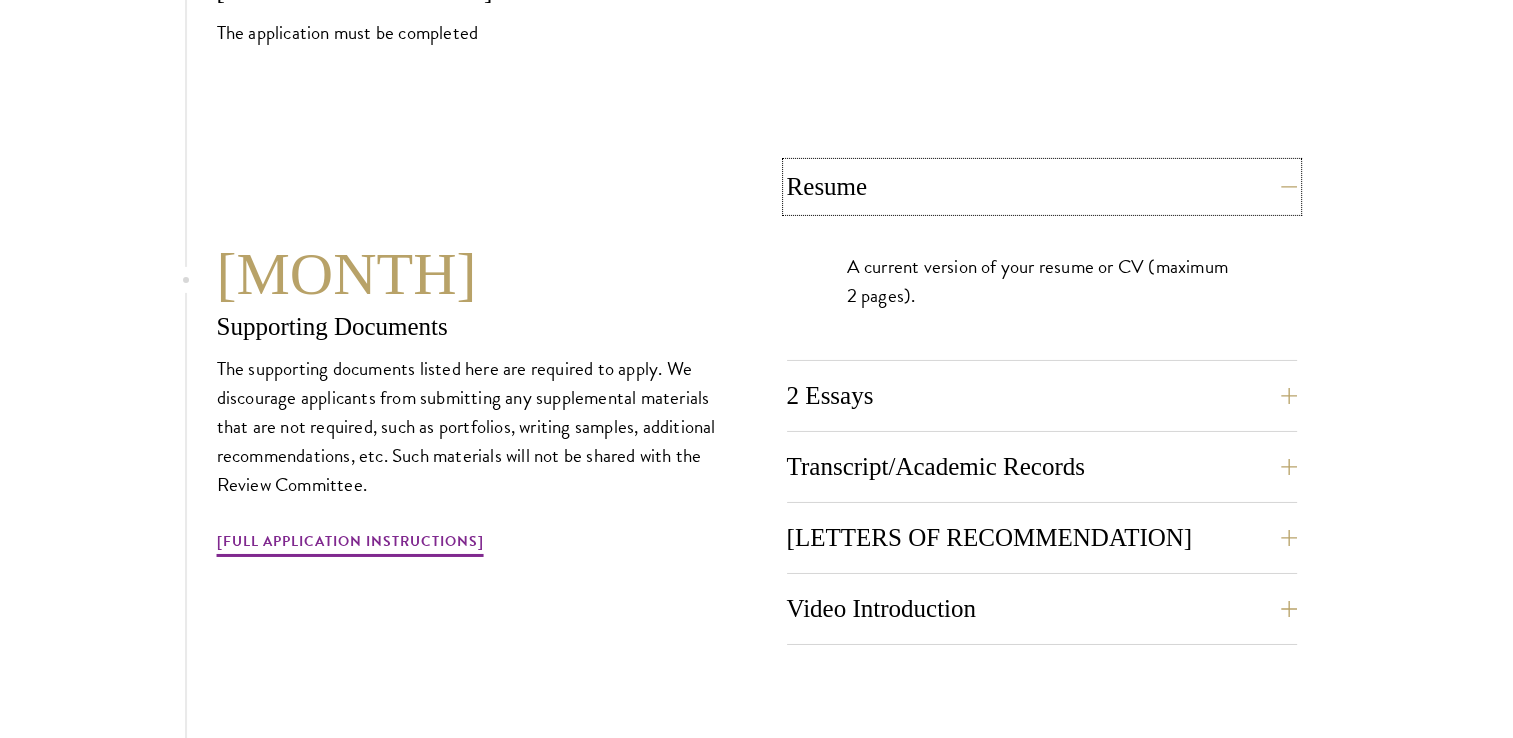 click on "Resume" at bounding box center [1042, 187] 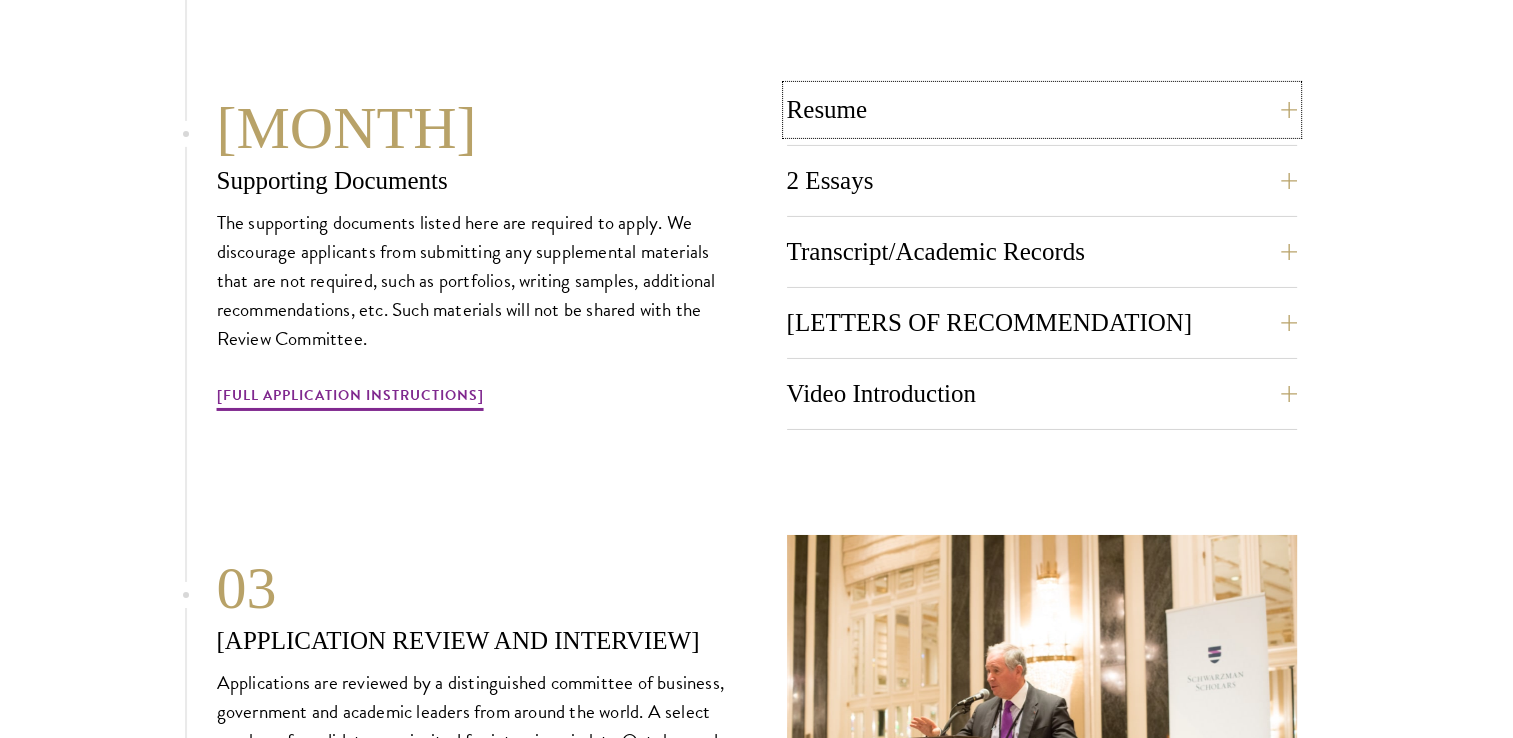 scroll, scrollTop: 6800, scrollLeft: 0, axis: vertical 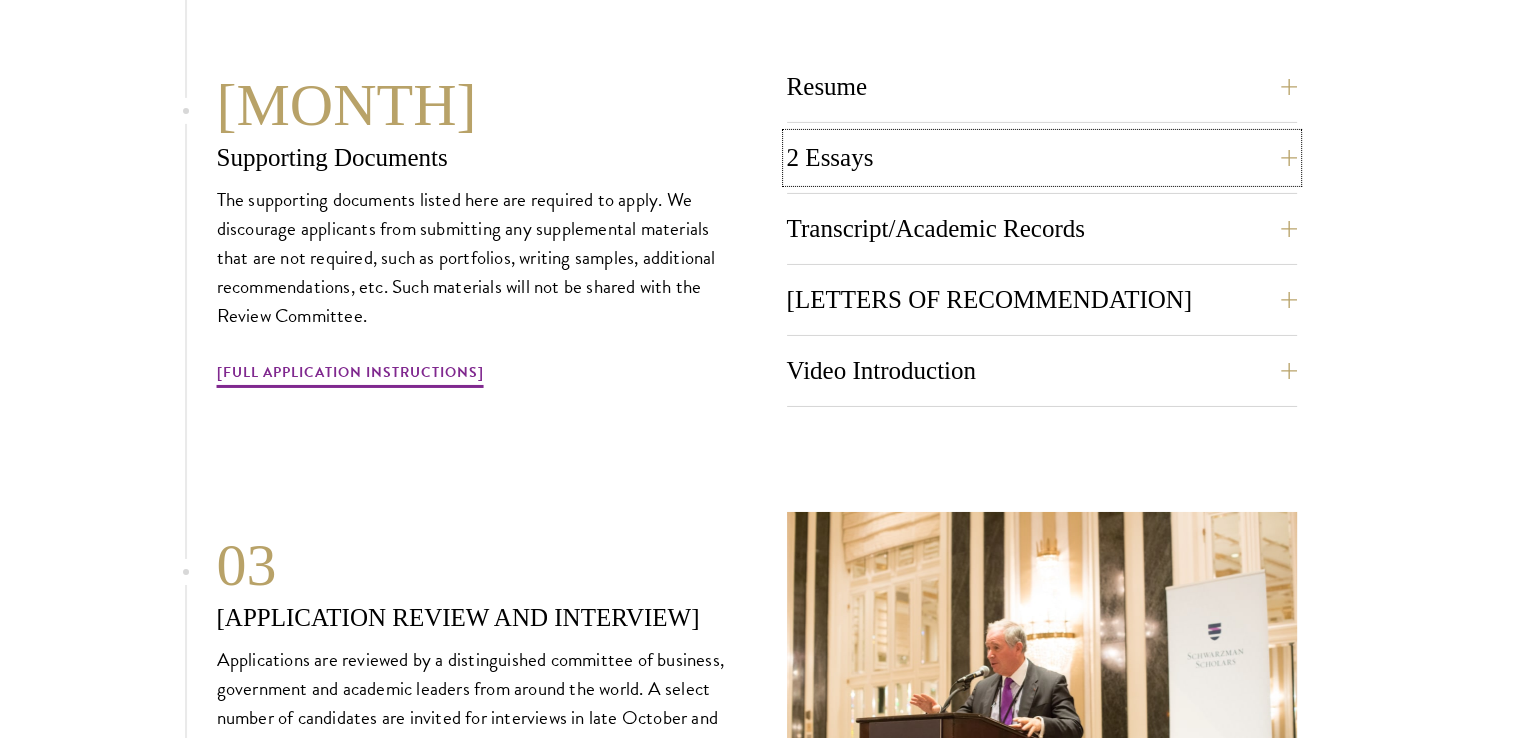 click on "2 Essays" at bounding box center [1042, 158] 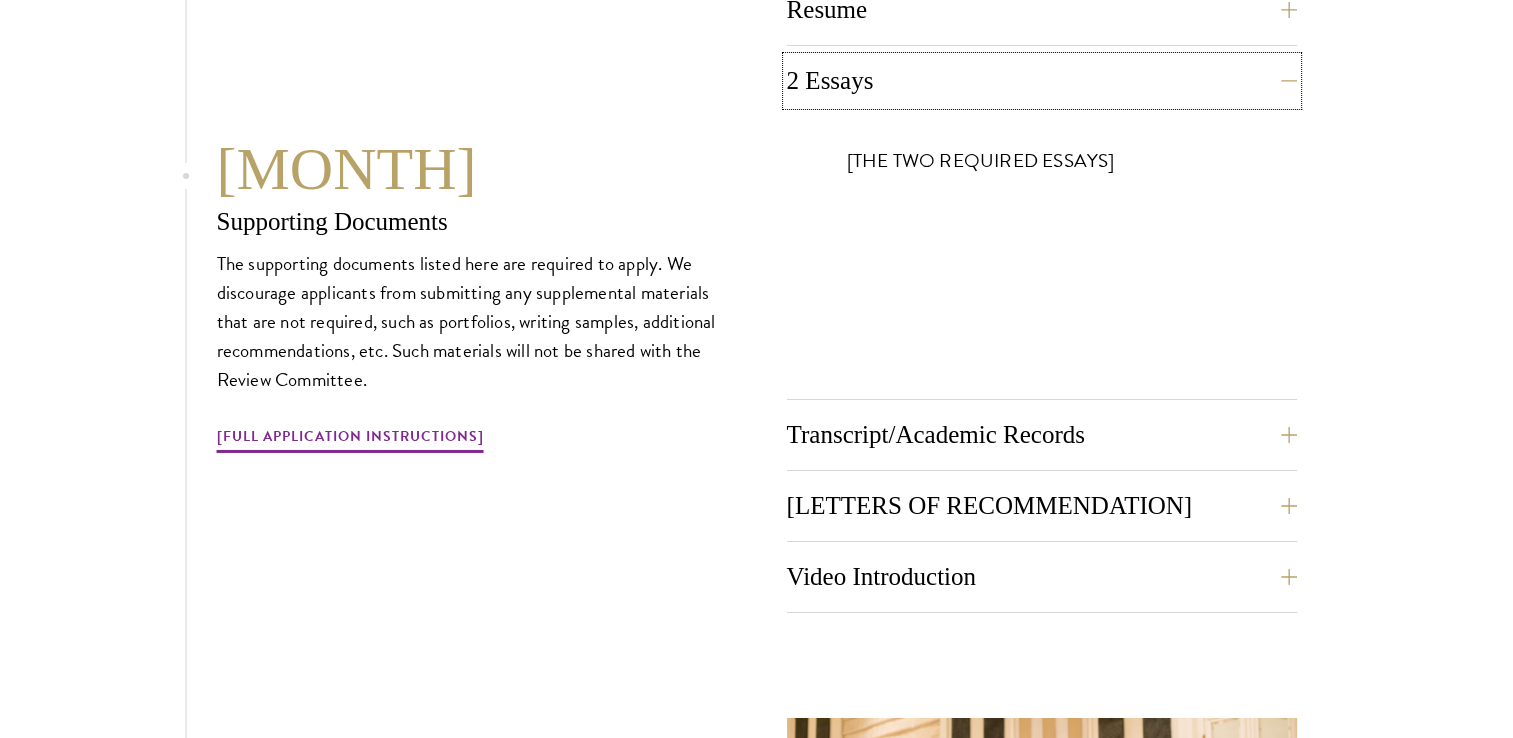 scroll, scrollTop: 7000, scrollLeft: 0, axis: vertical 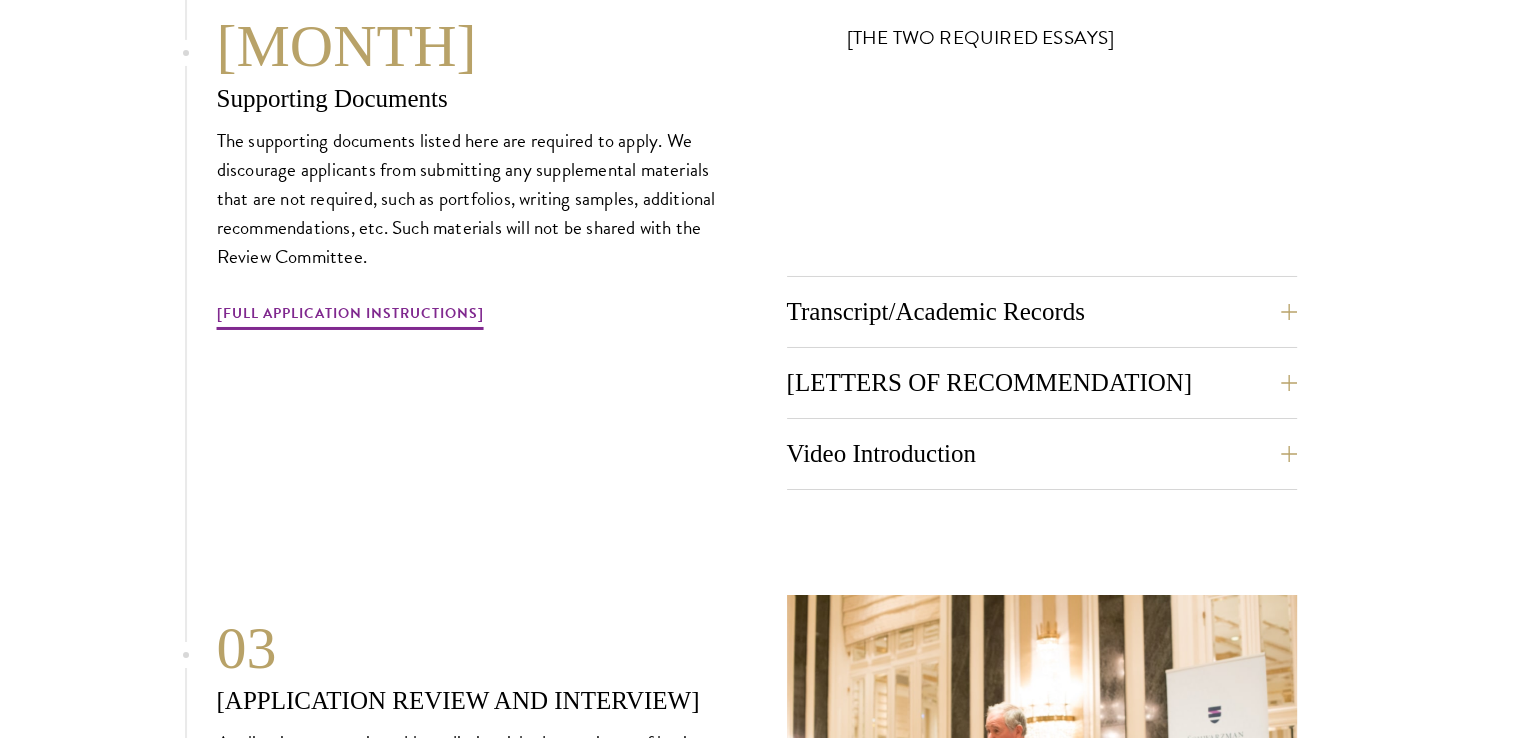 click on "The two required essays are a Leadership Essay (750 words) and a Statement of Purpose (500 words). The essays are a critical component of the application, designed to help the selection committee understand you as an individual and get a sense of your leadership abilities/potential, as well as your writing and analytical skills." at bounding box center (1042, 47) 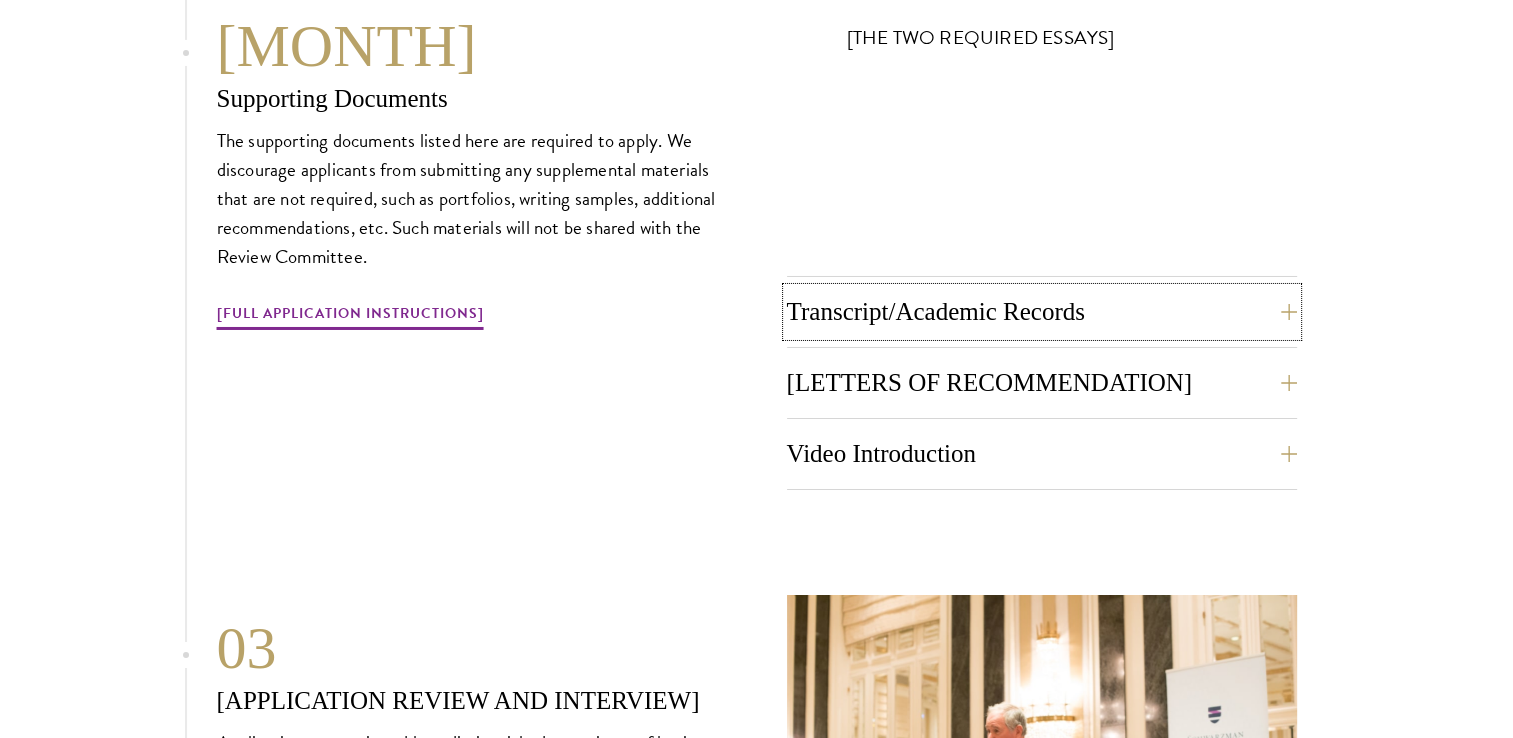 click on "Transcript/Academic Records" at bounding box center [1042, 312] 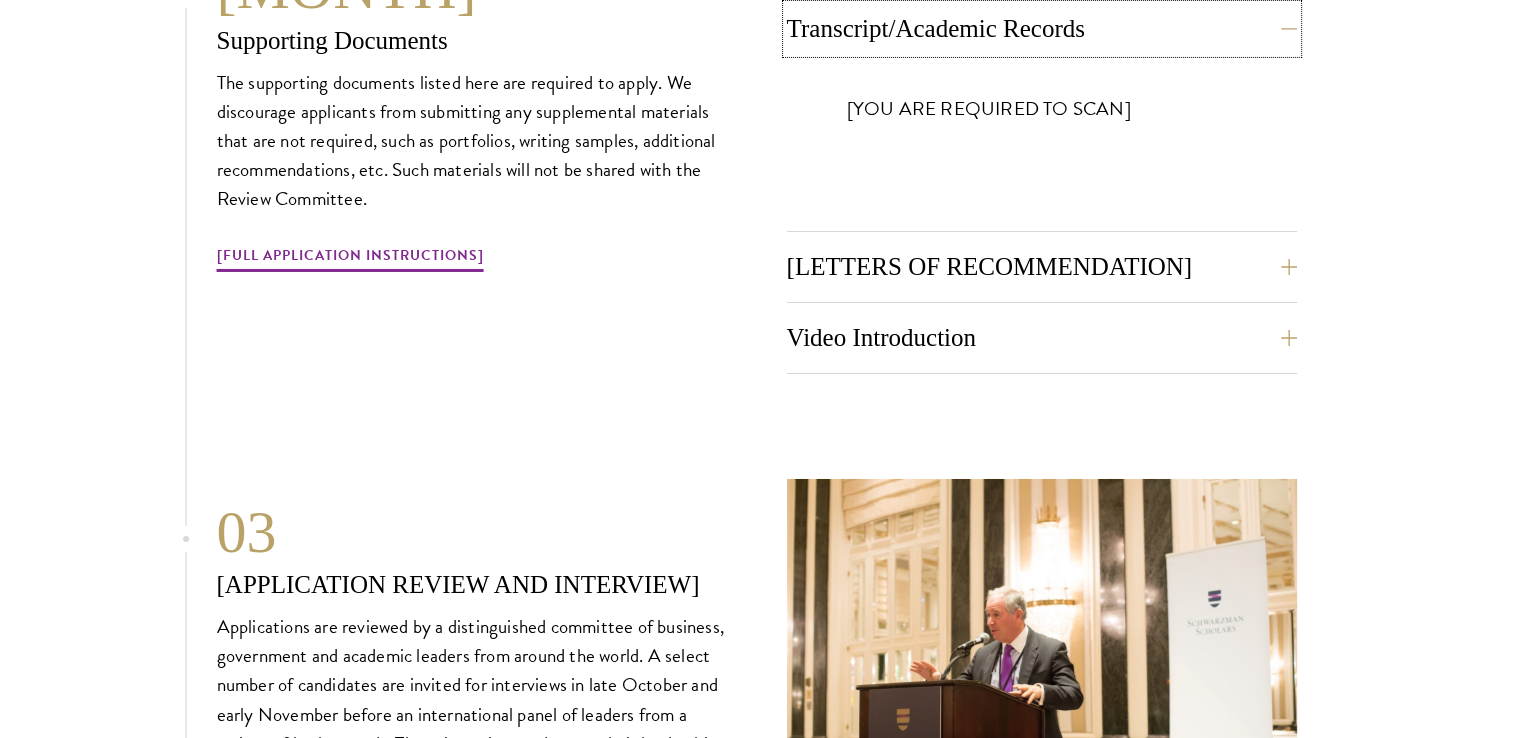 click on "Transcript/Academic Records" at bounding box center [1042, 29] 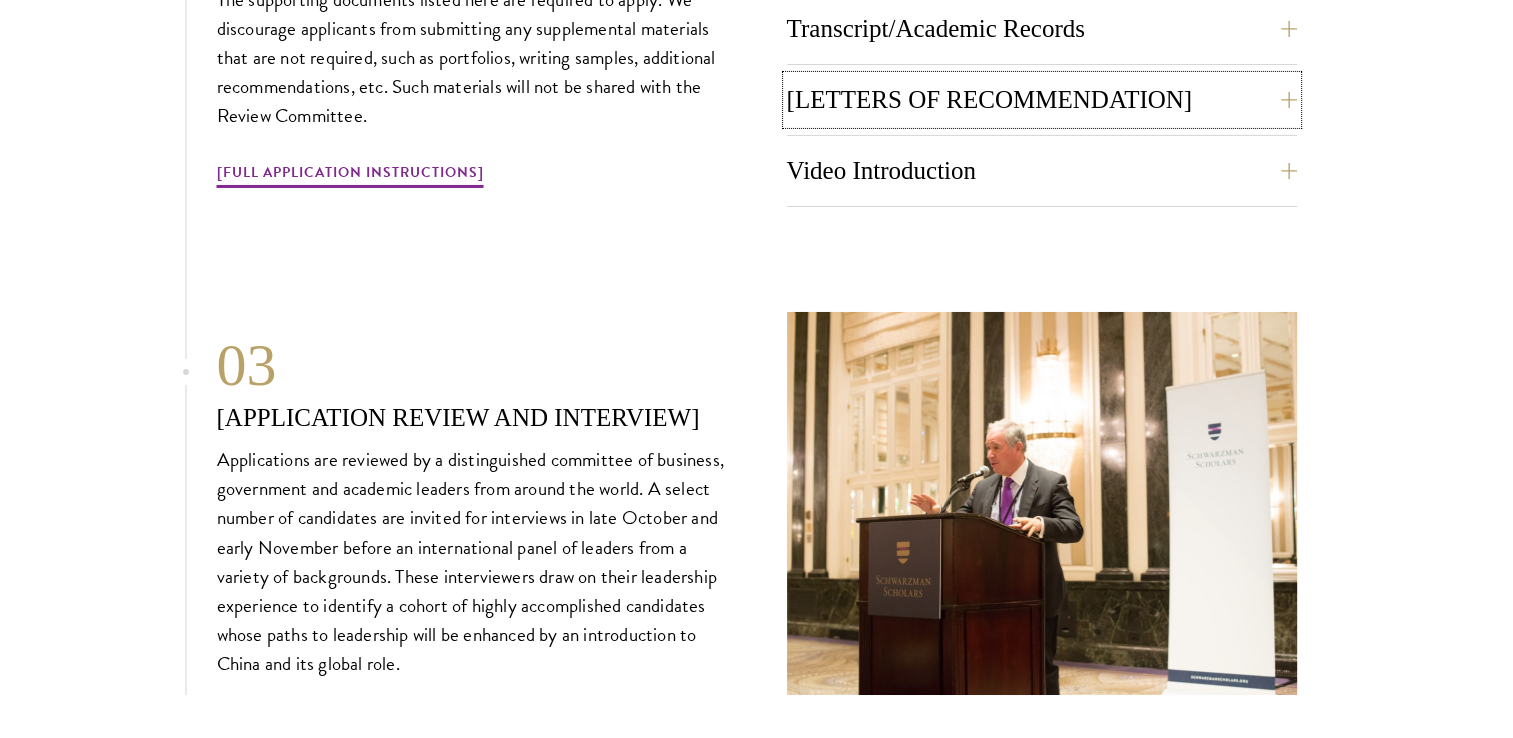 click on "3 Letters of Recommendation" at bounding box center [1042, 100] 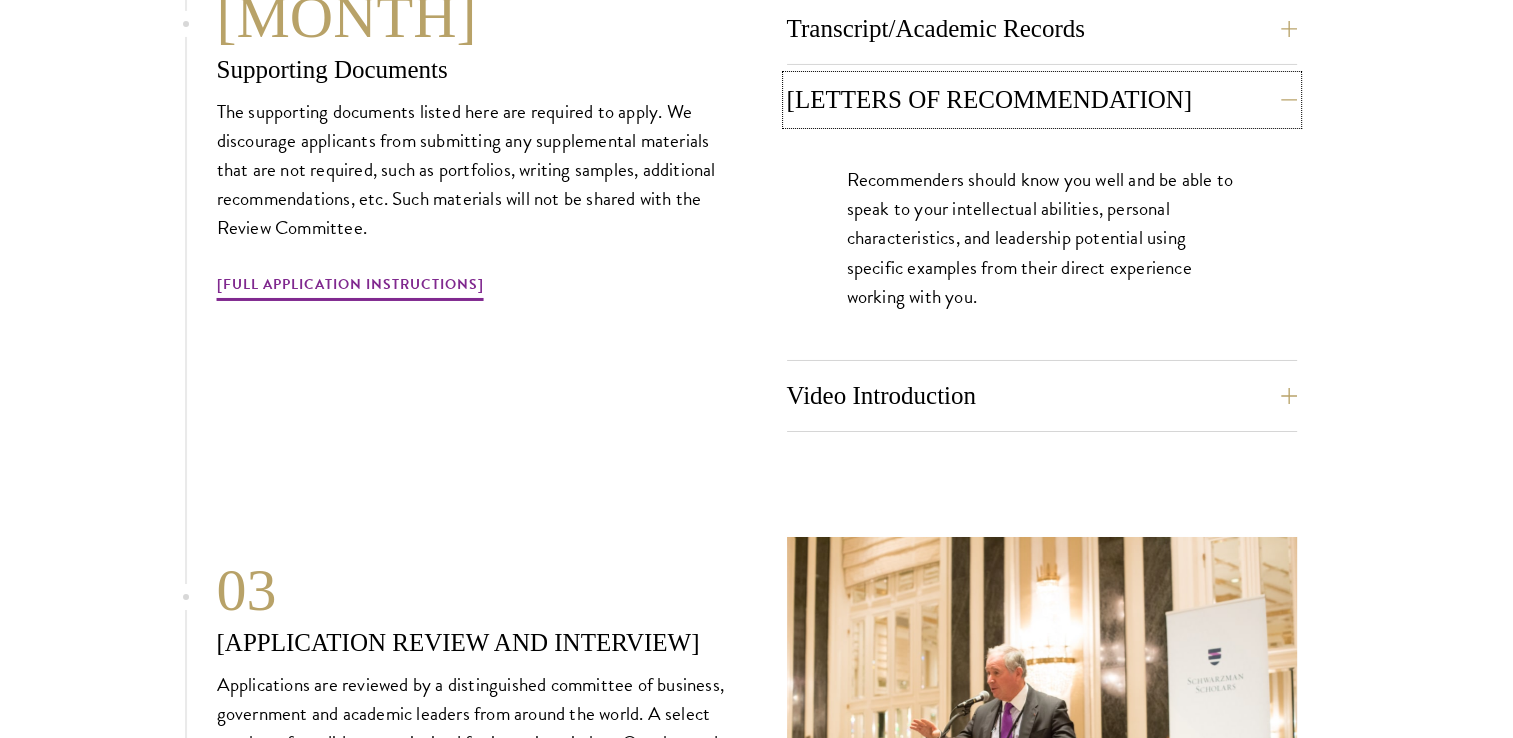 click on "3 Letters of Recommendation" at bounding box center [1042, 100] 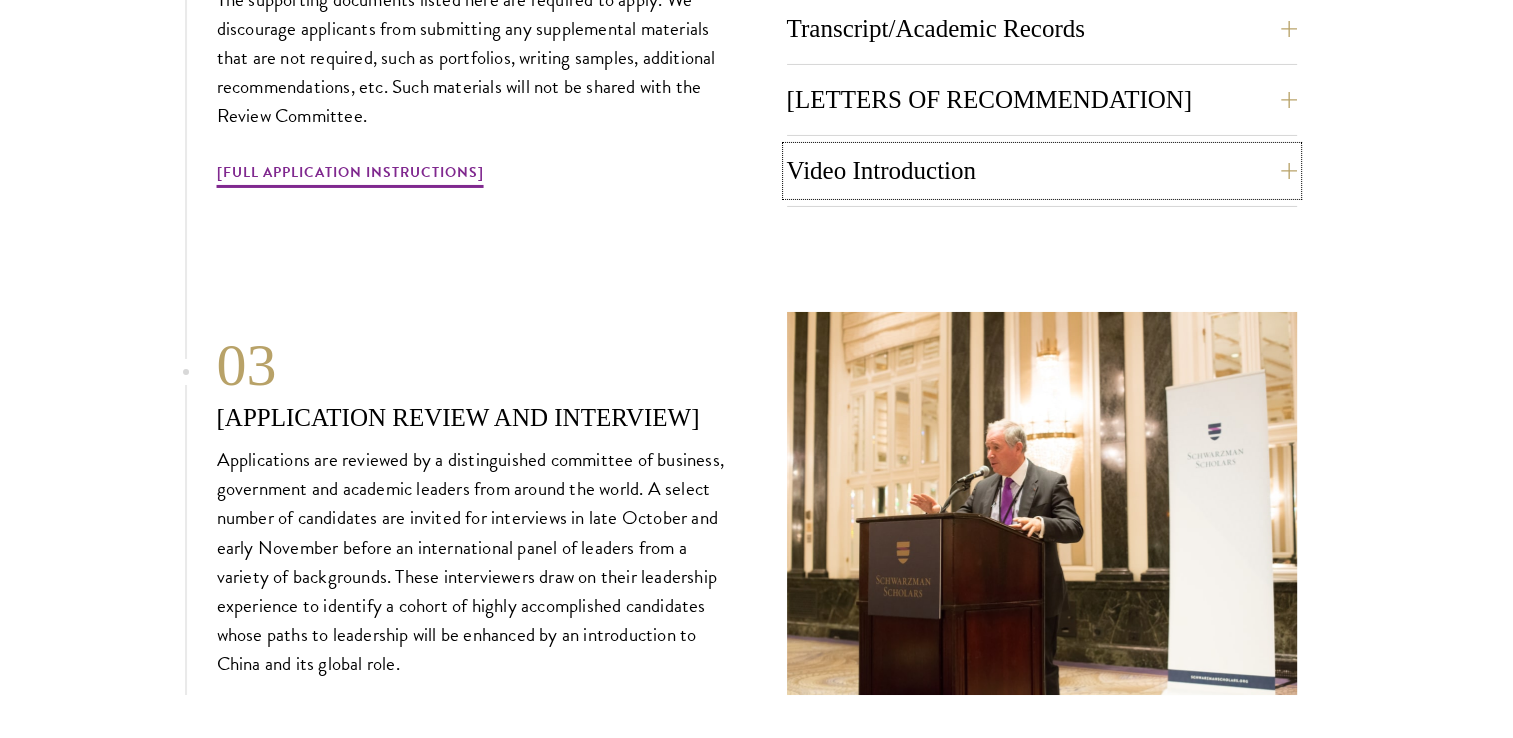 click on "Video Introduction" at bounding box center (1042, 171) 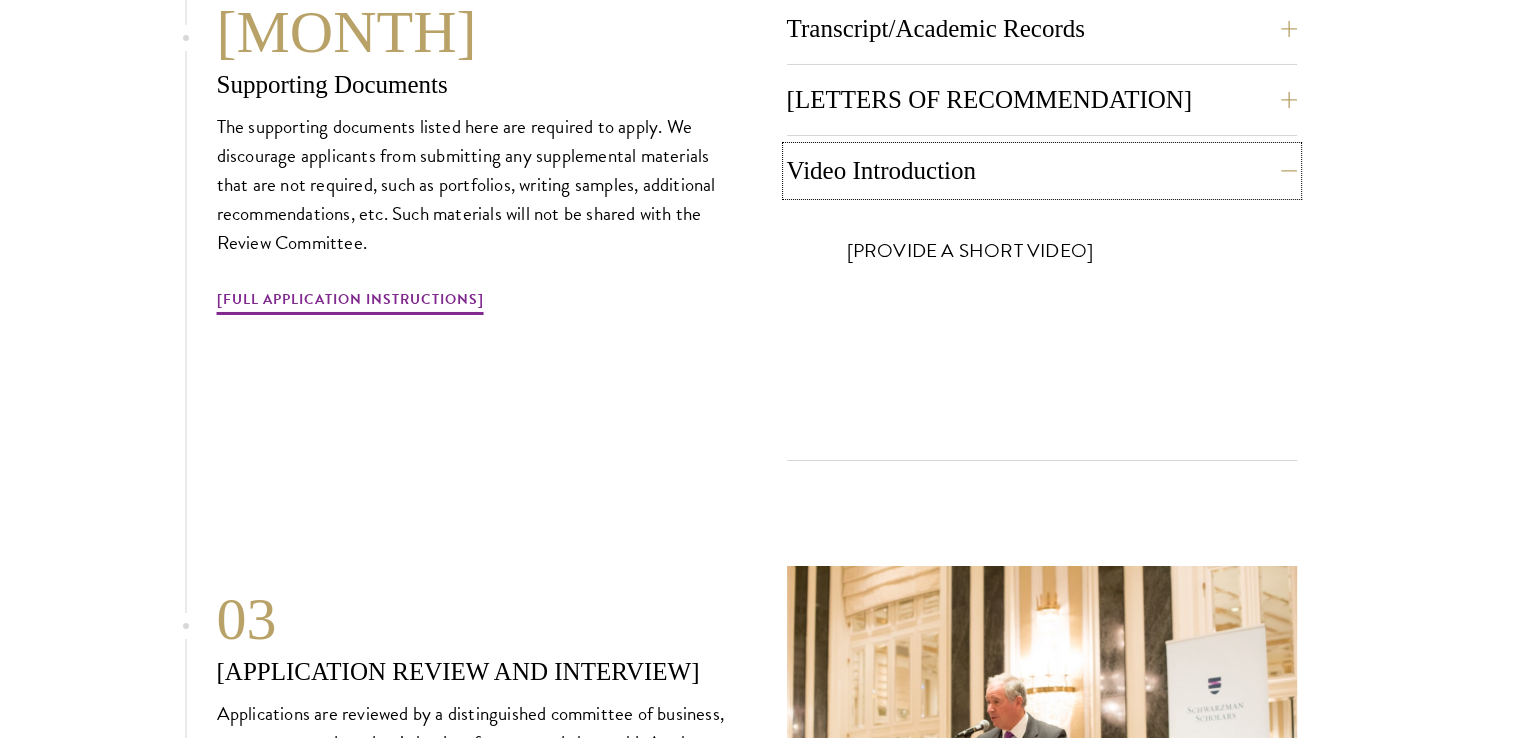 click on "Video Introduction" at bounding box center [1042, 171] 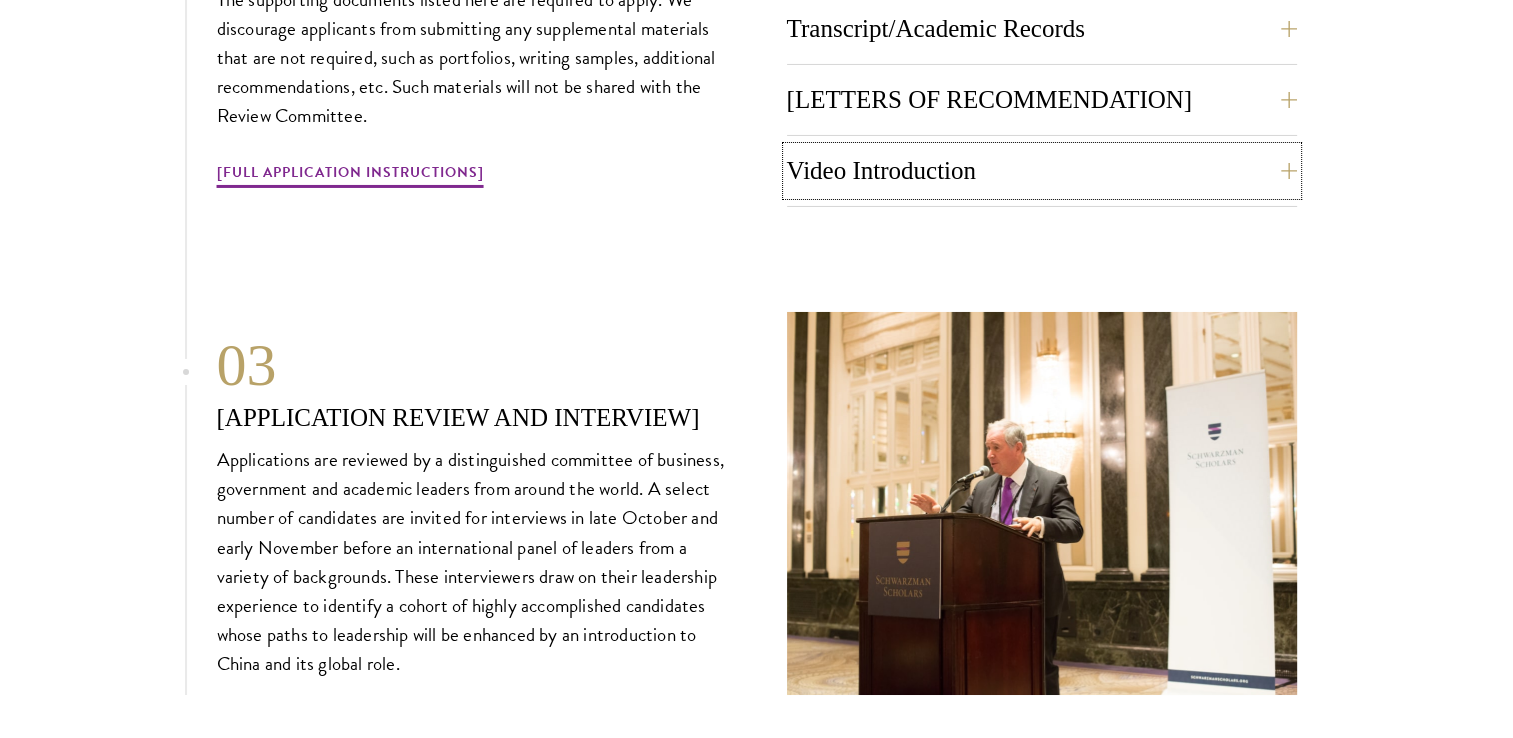 click on "Video Introduction" at bounding box center [1042, 171] 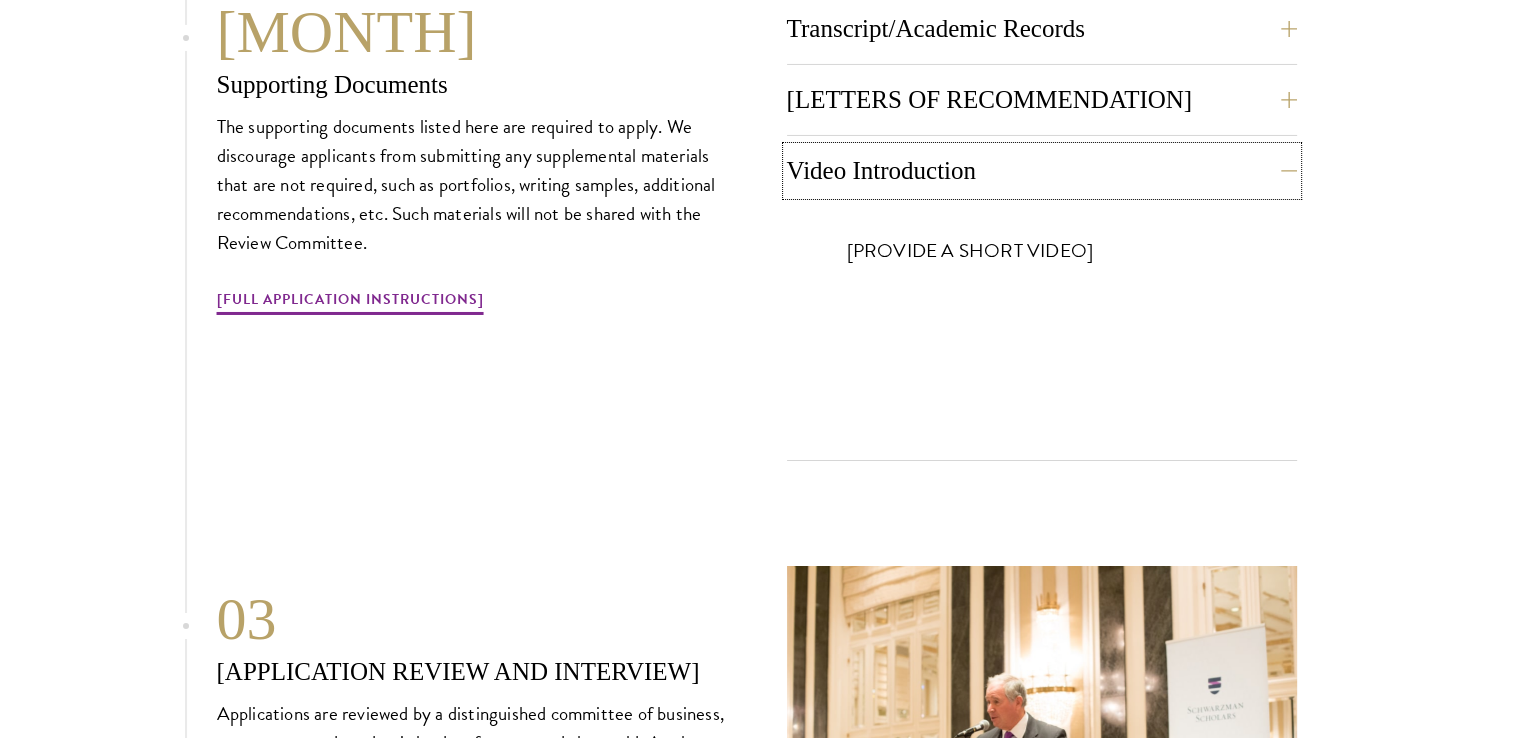 click on "Video Introduction" at bounding box center (1042, 171) 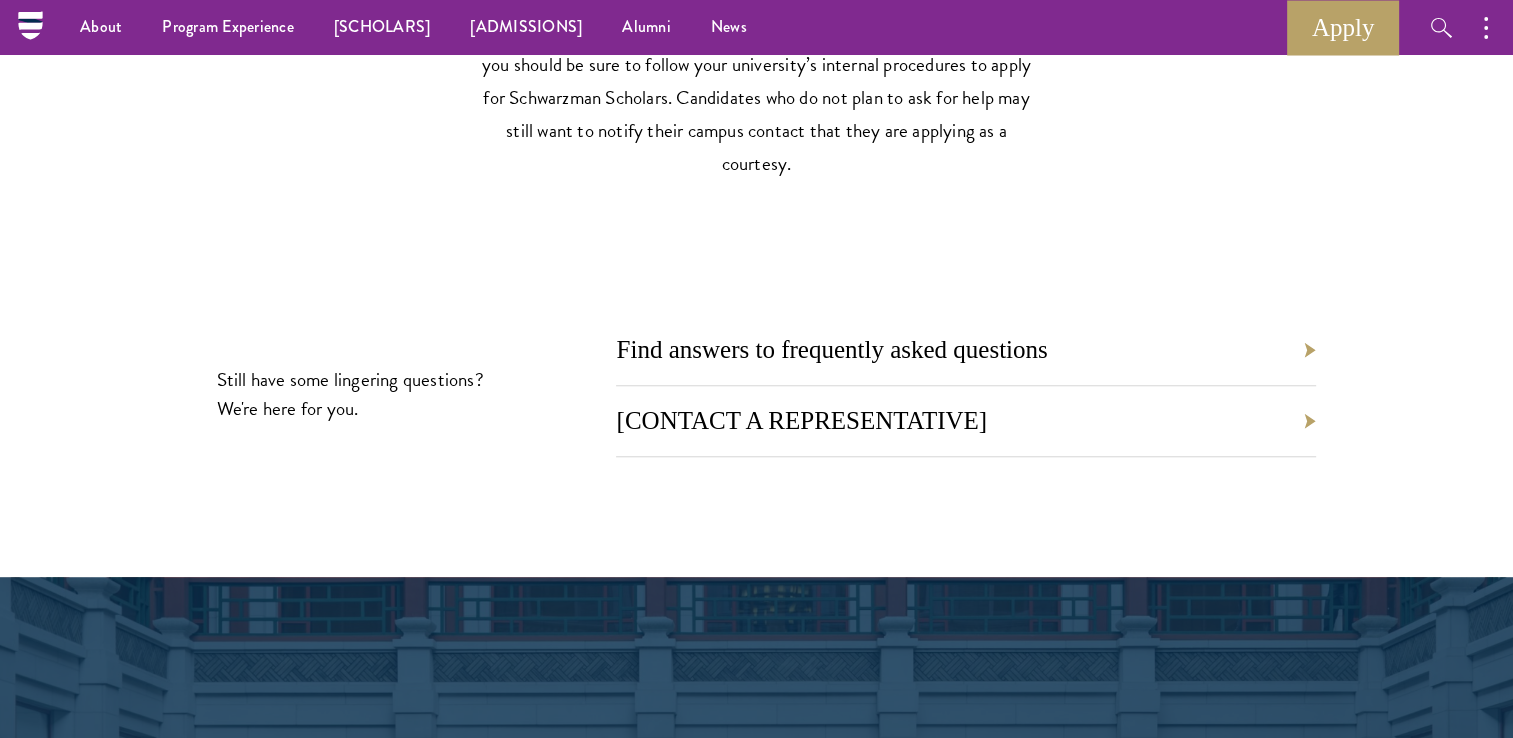 scroll, scrollTop: 9100, scrollLeft: 0, axis: vertical 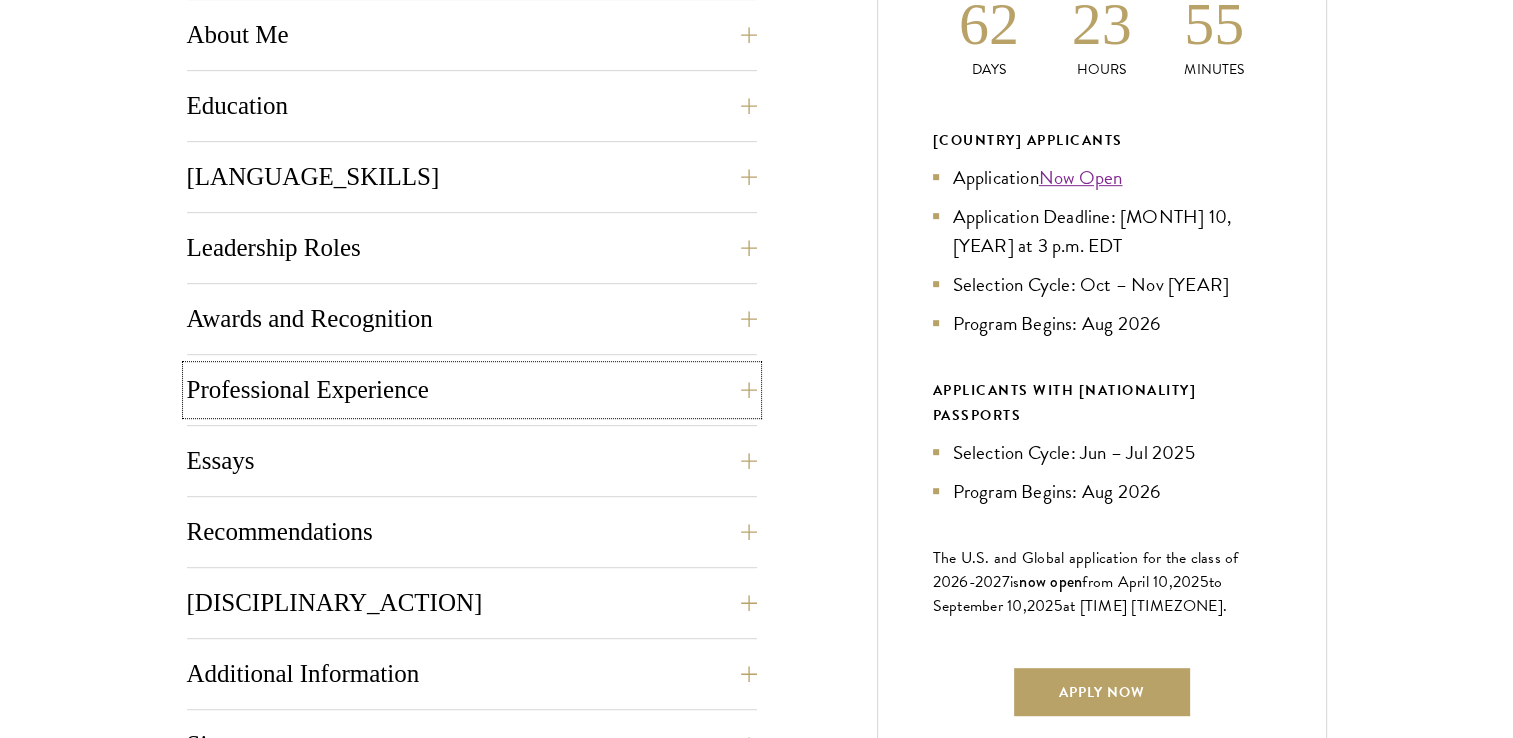 click on "Professional Experience" at bounding box center [472, 390] 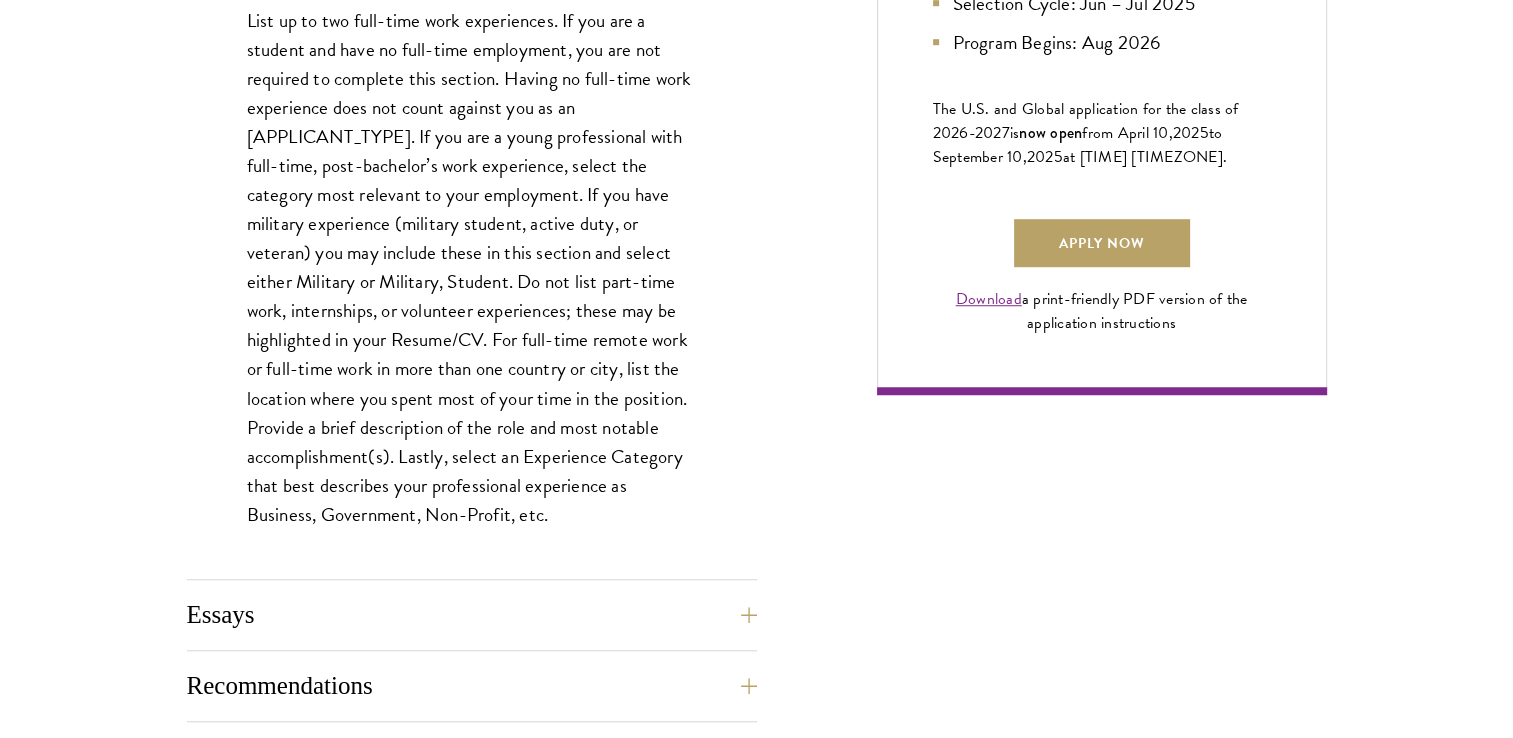scroll, scrollTop: 1700, scrollLeft: 0, axis: vertical 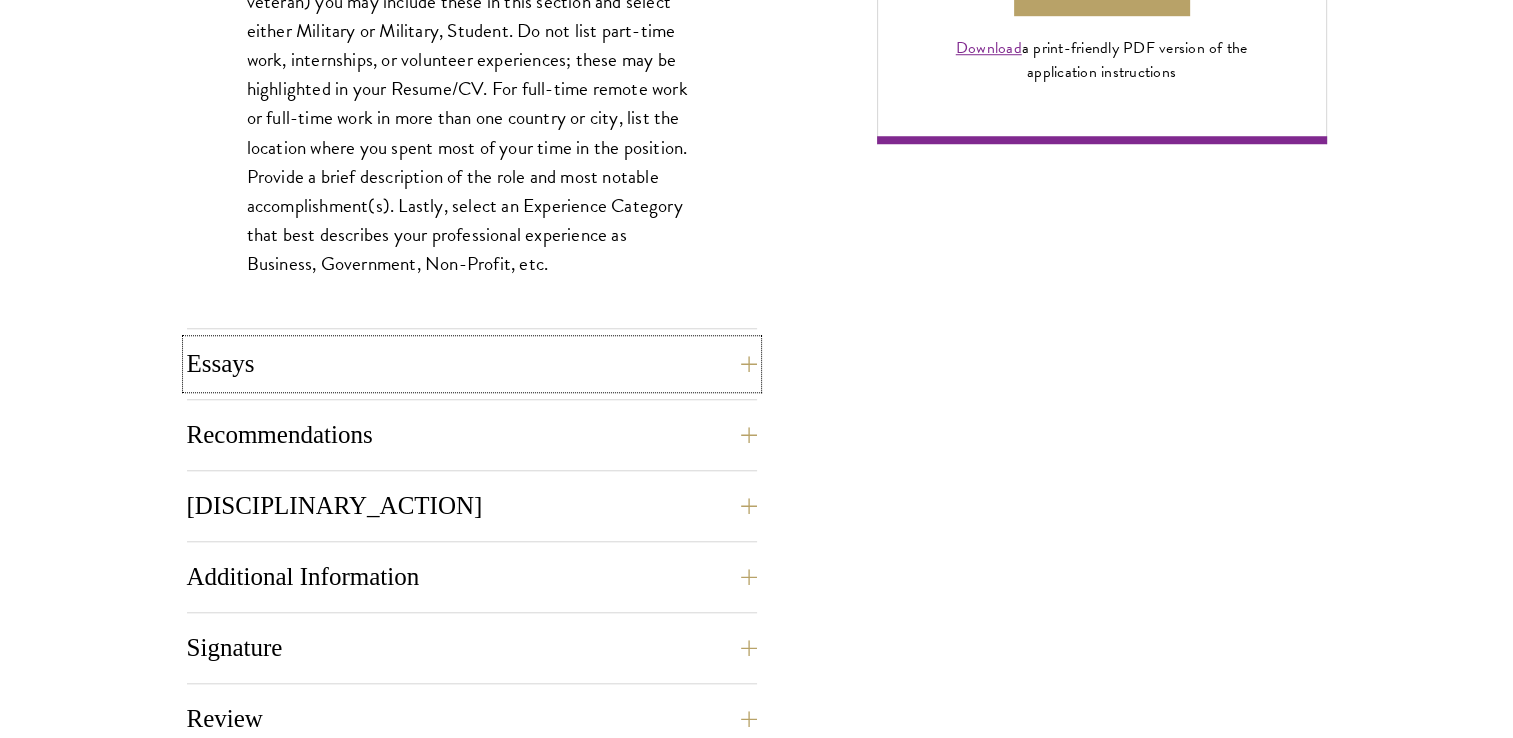 click on "Essays" at bounding box center (472, 364) 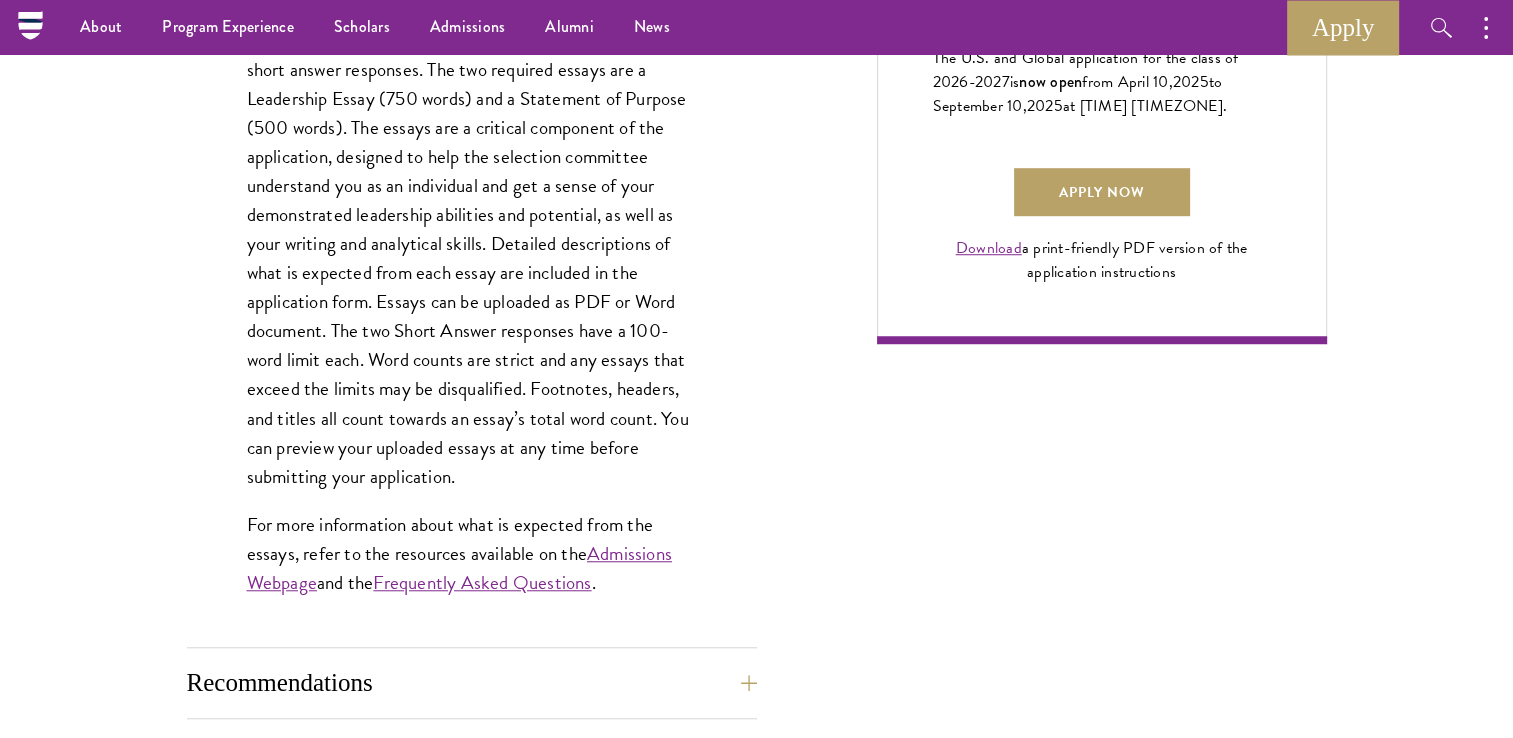 scroll, scrollTop: 1400, scrollLeft: 0, axis: vertical 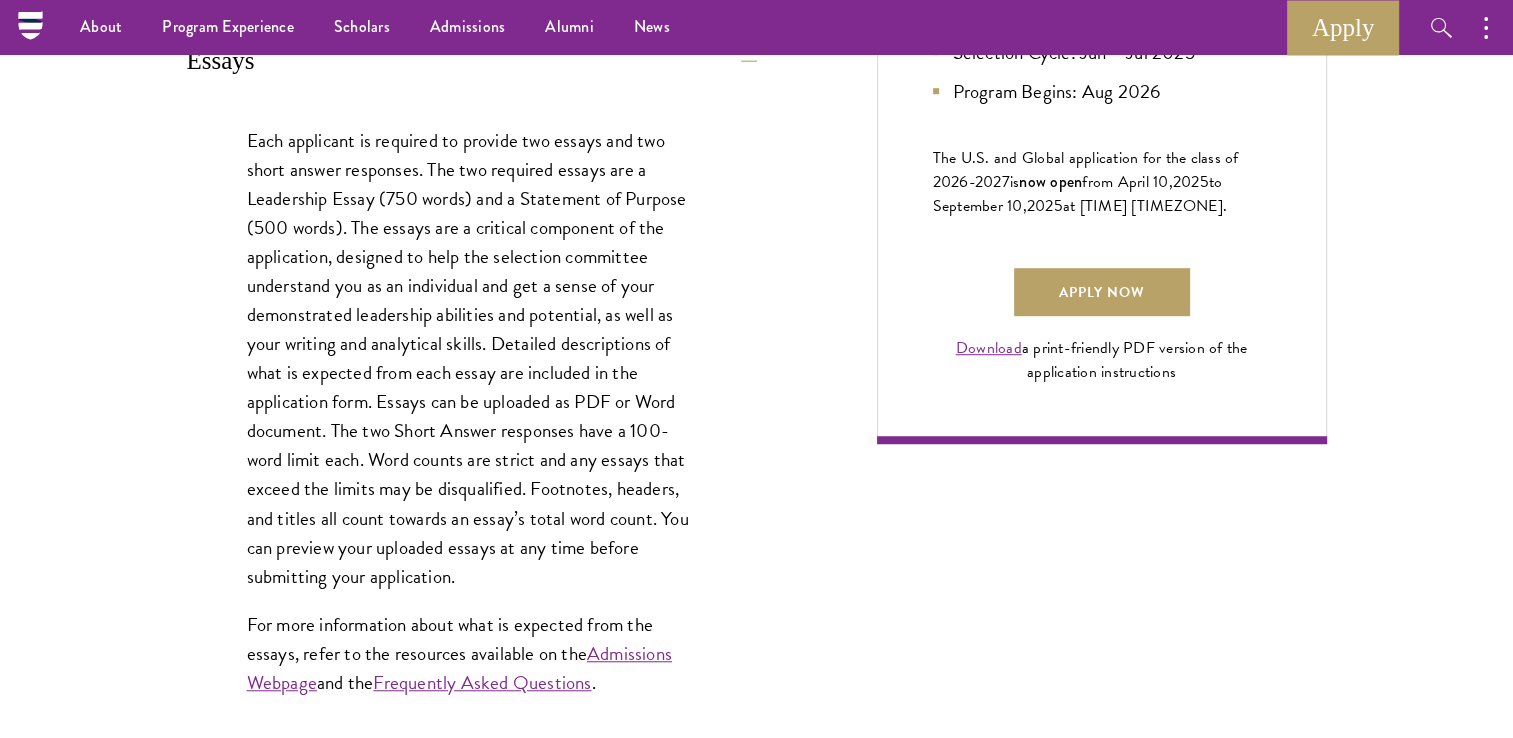 click on "Each applicant is required to provide two essays and two short answer responses. The two required essays are a Leadership Essay (750 words) and a Statement of Purpose (500 words). The essays are a critical component of the application, designed to help the selection committee understand you as an individual and get a sense of your demonstrated leadership abilities and potential, as well as your writing and analytical skills. Detailed descriptions of what is expected from each essay are included in the application form. Essays can be uploaded as PDF or Word document. The two Short Answer responses have a 100-word limit each. Word counts are strict and any essays that exceed the limits may be disqualified. Footnotes, headers, and titles all count towards an essay’s total word count. You can preview your uploaded essays at any time before submitting your application." at bounding box center [472, 358] 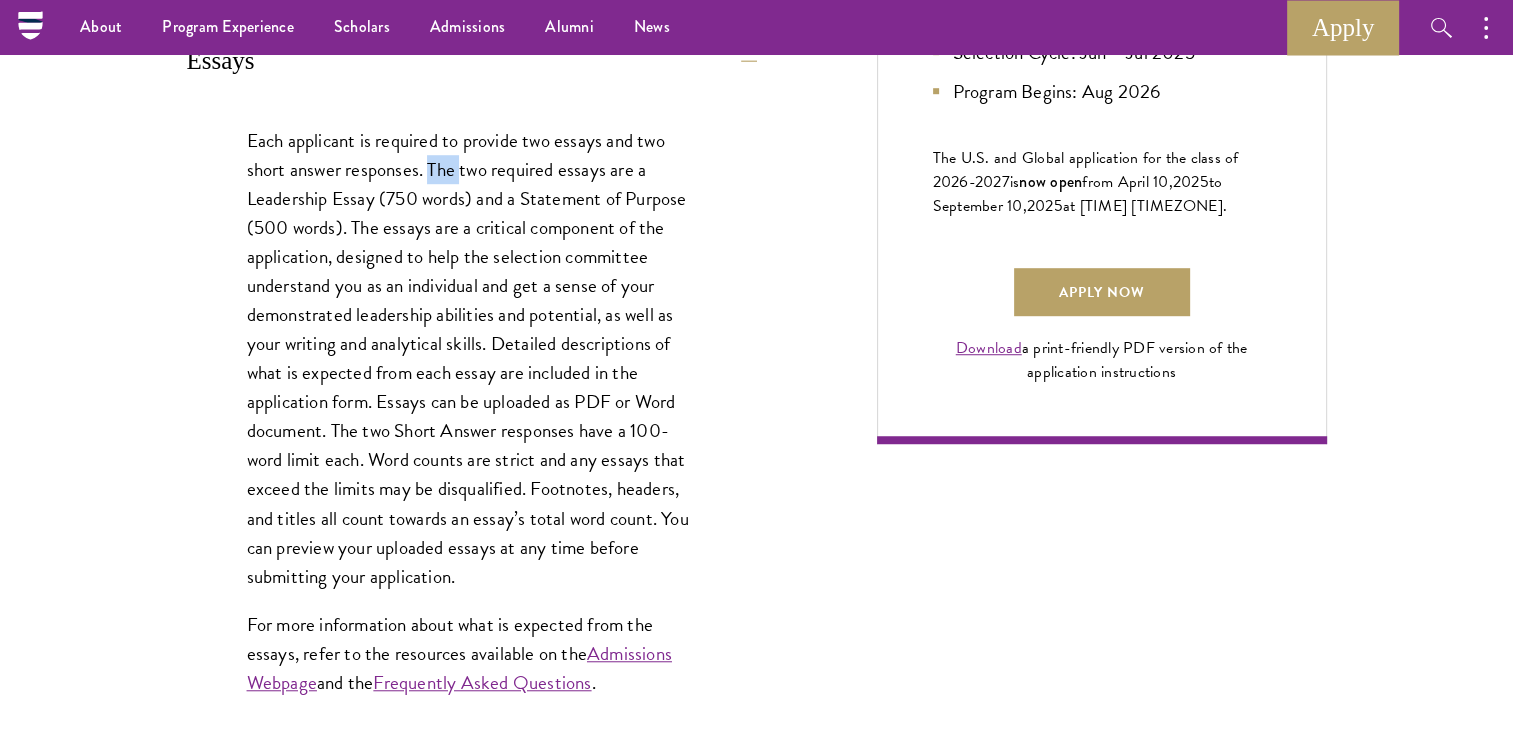 click on "Each applicant is required to provide two essays and two short answer responses. The two required essays are a Leadership Essay (750 words) and a Statement of Purpose (500 words). The essays are a critical component of the application, designed to help the selection committee understand you as an individual and get a sense of your demonstrated leadership abilities and potential, as well as your writing and analytical skills. Detailed descriptions of what is expected from each essay are included in the application form. Essays can be uploaded as PDF or Word document. The two Short Answer responses have a 100-word limit each. Word counts are strict and any essays that exceed the limits may be disqualified. Footnotes, headers, and titles all count towards an essay’s total word count. You can preview your uploaded essays at any time before submitting your application." at bounding box center [472, 358] 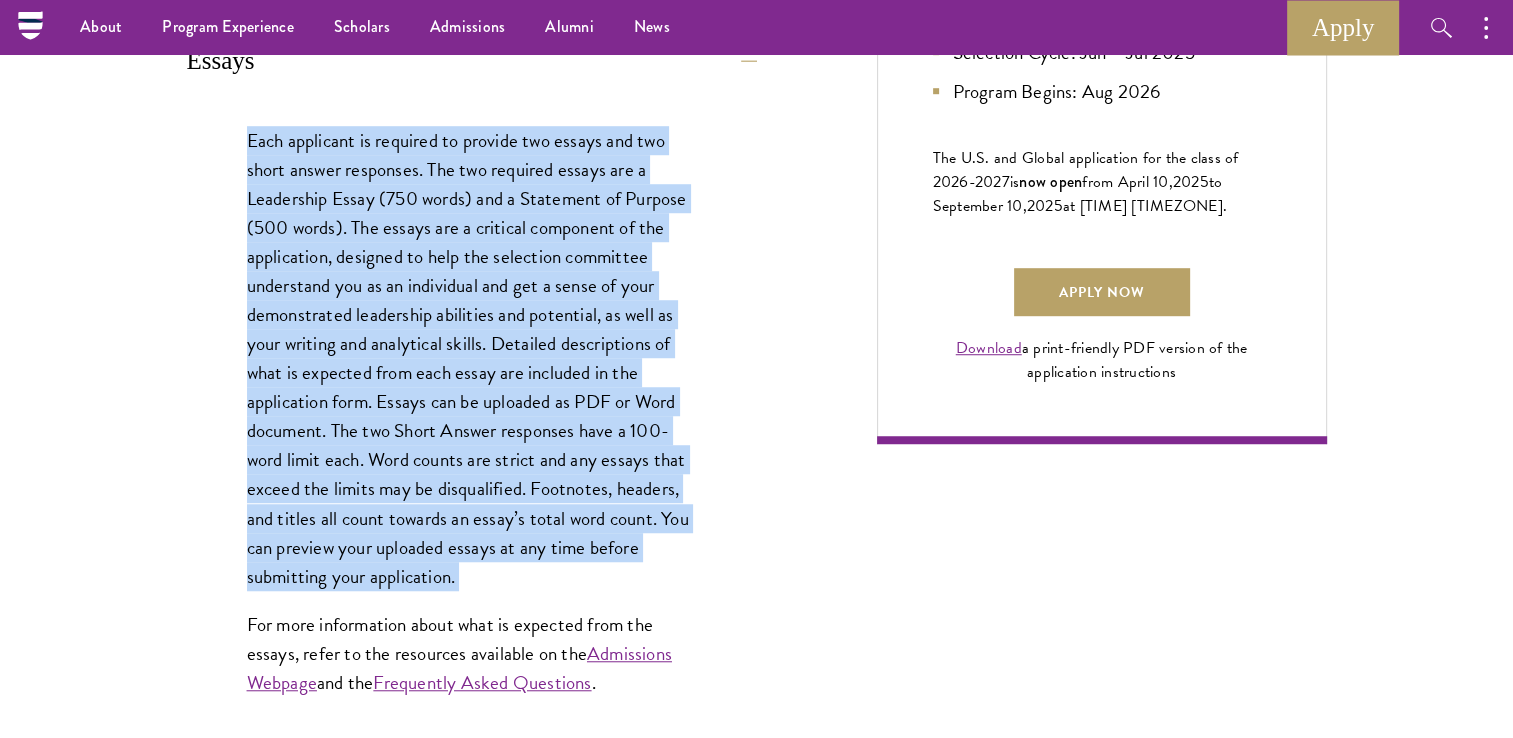 click on "Each applicant is required to provide two essays and two short answer responses. The two required essays are a Leadership Essay (750 words) and a Statement of Purpose (500 words). The essays are a critical component of the application, designed to help the selection committee understand you as an individual and get a sense of your demonstrated leadership abilities and potential, as well as your writing and analytical skills. Detailed descriptions of what is expected from each essay are included in the application form. Essays can be uploaded as PDF or Word document. The two Short Answer responses have a 100-word limit each. Word counts are strict and any essays that exceed the limits may be disqualified. Footnotes, headers, and titles all count towards an essay’s total word count. You can preview your uploaded essays at any time before submitting your application." at bounding box center [472, 358] 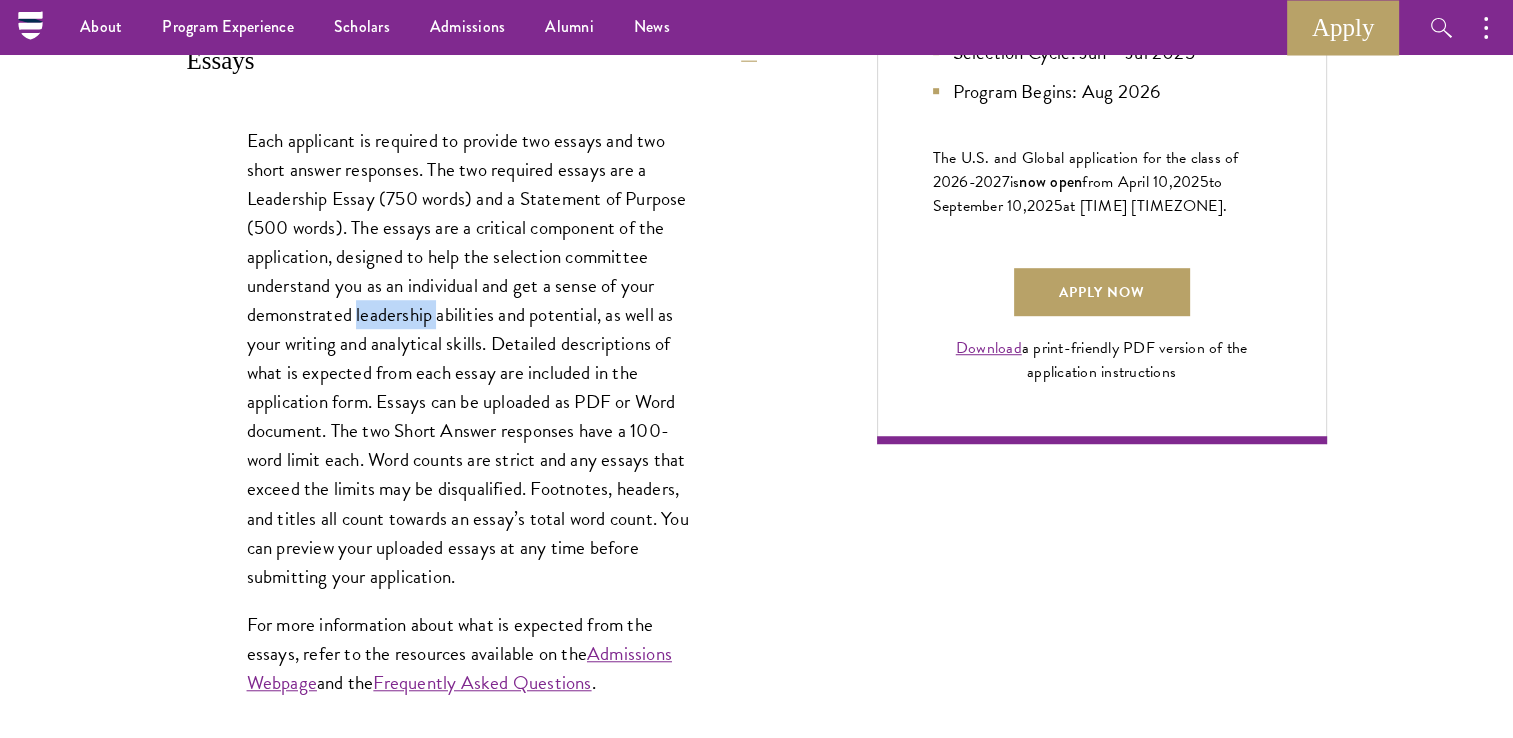 click on "Each applicant is required to provide two essays and two short answer responses. The two required essays are a Leadership Essay (750 words) and a Statement of Purpose (500 words). The essays are a critical component of the application, designed to help the selection committee understand you as an individual and get a sense of your demonstrated leadership abilities and potential, as well as your writing and analytical skills. Detailed descriptions of what is expected from each essay are included in the application form. Essays can be uploaded as PDF or Word document. The two Short Answer responses have a 100-word limit each. Word counts are strict and any essays that exceed the limits may be disqualified. Footnotes, headers, and titles all count towards an essay’s total word count. You can preview your uploaded essays at any time before submitting your application." at bounding box center [472, 358] 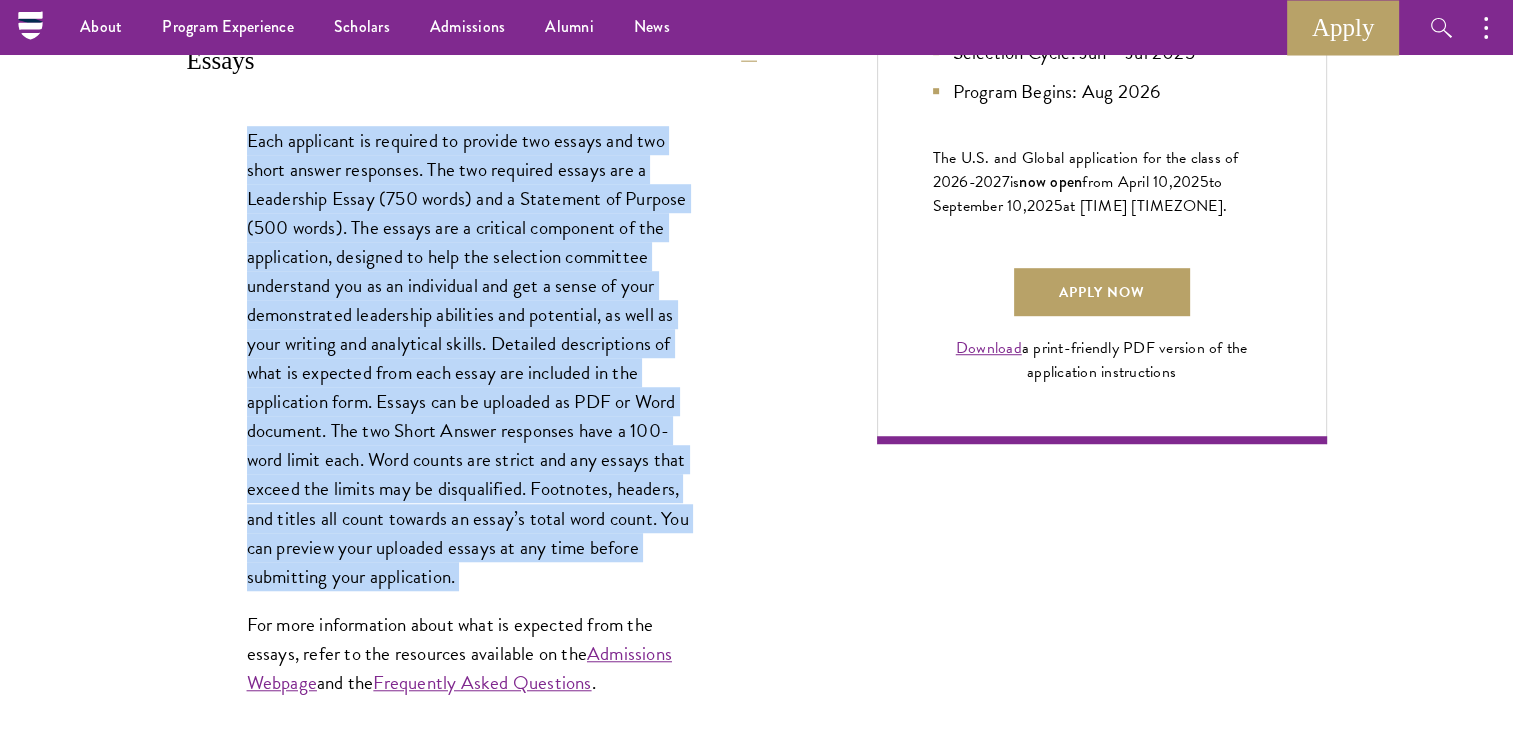 click on "Each applicant is required to provide two essays and two short answer responses. The two required essays are a Leadership Essay (750 words) and a Statement of Purpose (500 words). The essays are a critical component of the application, designed to help the selection committee understand you as an individual and get a sense of your demonstrated leadership abilities and potential, as well as your writing and analytical skills. Detailed descriptions of what is expected from each essay are included in the application form. Essays can be uploaded as PDF or Word document. The two Short Answer responses have a 100-word limit each. Word counts are strict and any essays that exceed the limits may be disqualified. Footnotes, headers, and titles all count towards an essay’s total word count. You can preview your uploaded essays at any time before submitting your application." at bounding box center [472, 358] 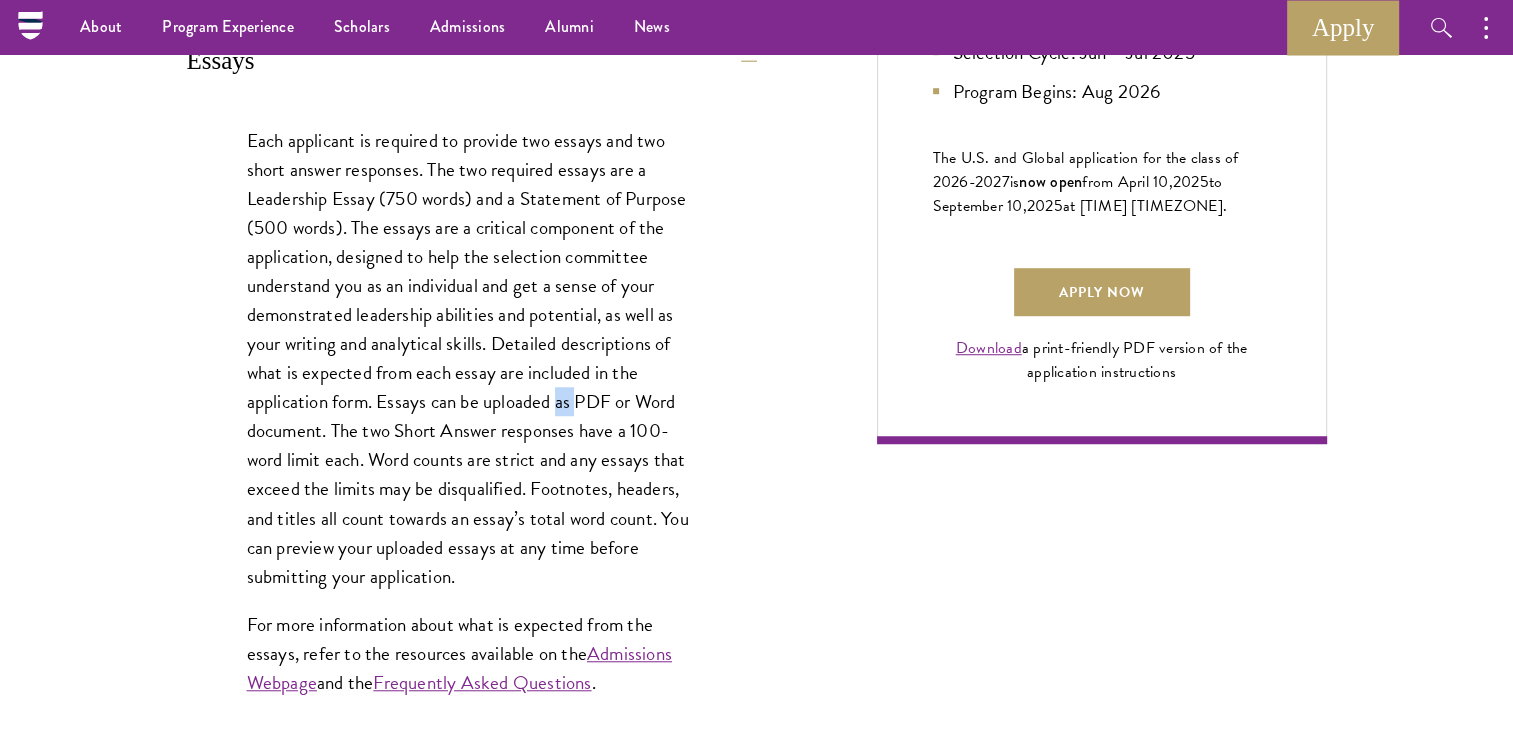 click on "Each applicant is required to provide two essays and two short answer responses. The two required essays are a Leadership Essay (750 words) and a Statement of Purpose (500 words). The essays are a critical component of the application, designed to help the selection committee understand you as an individual and get a sense of your demonstrated leadership abilities and potential, as well as your writing and analytical skills. Detailed descriptions of what is expected from each essay are included in the application form. Essays can be uploaded as PDF or Word document. The two Short Answer responses have a 100-word limit each. Word counts are strict and any essays that exceed the limits may be disqualified. Footnotes, headers, and titles all count towards an essay’s total word count. You can preview your uploaded essays at any time before submitting your application." at bounding box center (472, 358) 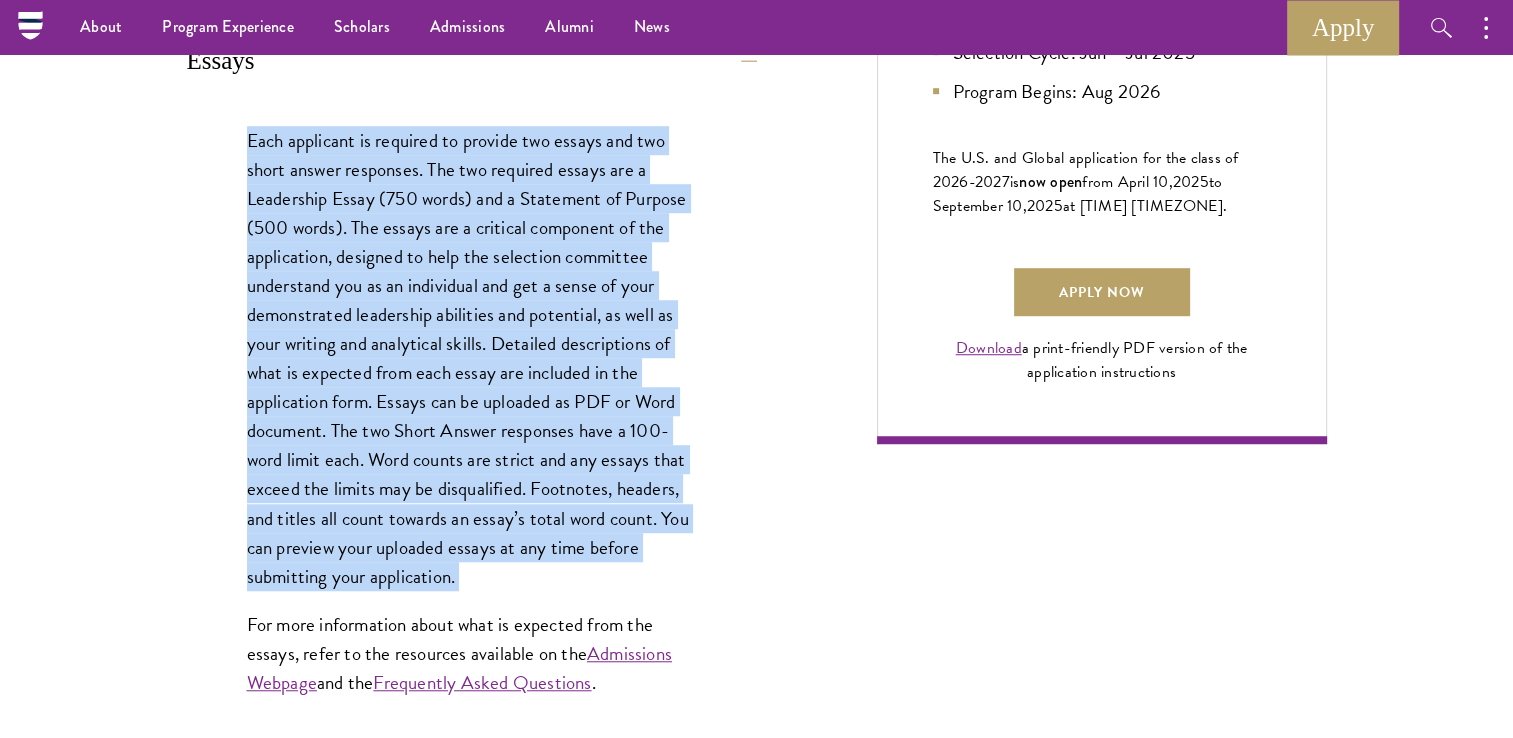 click on "Each applicant is required to provide two essays and two short answer responses. The two required essays are a Leadership Essay (750 words) and a Statement of Purpose (500 words). The essays are a critical component of the application, designed to help the selection committee understand you as an individual and get a sense of your demonstrated leadership abilities and potential, as well as your writing and analytical skills. Detailed descriptions of what is expected from each essay are included in the application form. Essays can be uploaded as PDF or Word document. The two Short Answer responses have a 100-word limit each. Word counts are strict and any essays that exceed the limits may be disqualified. Footnotes, headers, and titles all count towards an essay’s total word count. You can preview your uploaded essays at any time before submitting your application." at bounding box center (472, 358) 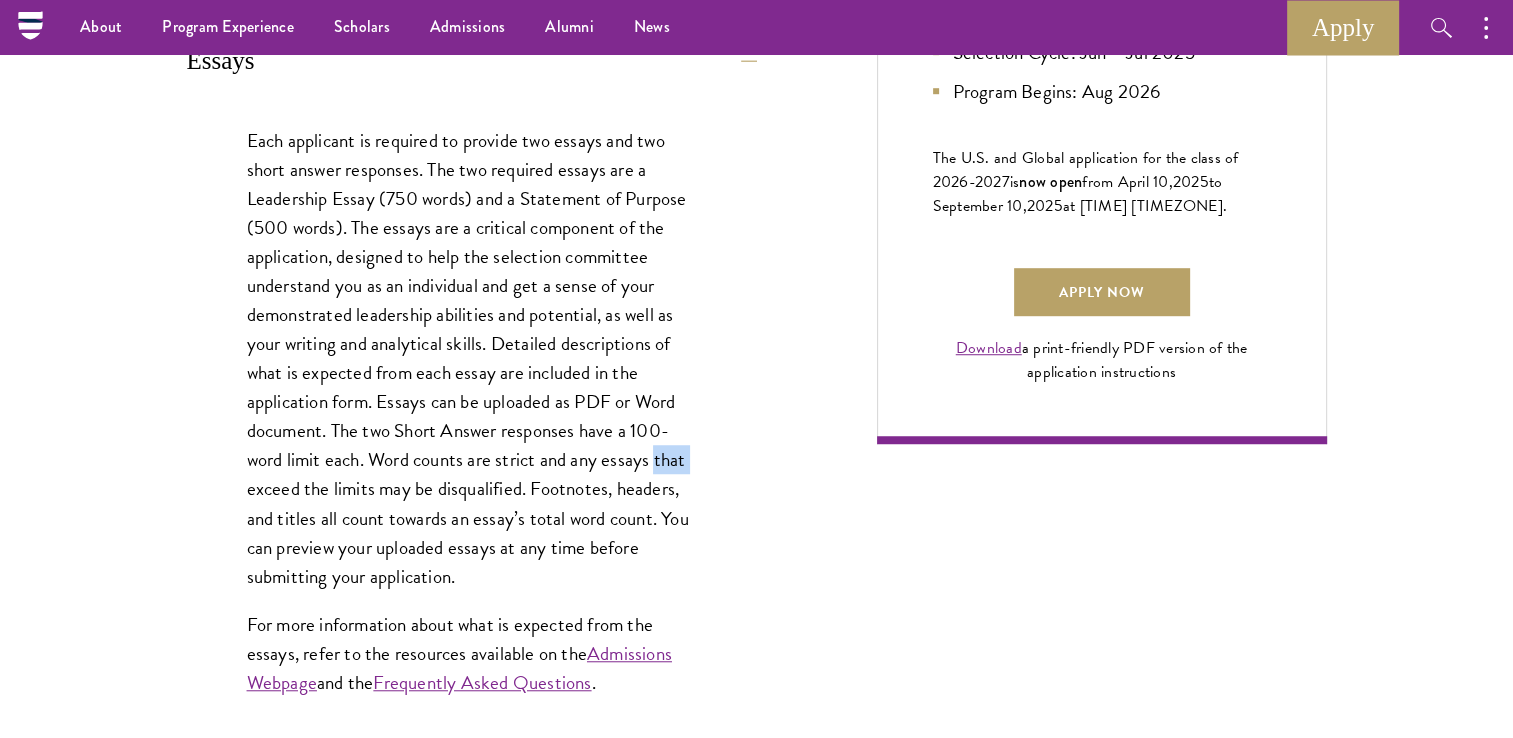 click on "Each applicant is required to provide two essays and two short answer responses. The two required essays are a Leadership Essay (750 words) and a Statement of Purpose (500 words). The essays are a critical component of the application, designed to help the selection committee understand you as an individual and get a sense of your demonstrated leadership abilities and potential, as well as your writing and analytical skills. Detailed descriptions of what is expected from each essay are included in the application form. Essays can be uploaded as PDF or Word document. The two Short Answer responses have a 100-word limit each. Word counts are strict and any essays that exceed the limits may be disqualified. Footnotes, headers, and titles all count towards an essay’s total word count. You can preview your uploaded essays at any time before submitting your application." at bounding box center (472, 358) 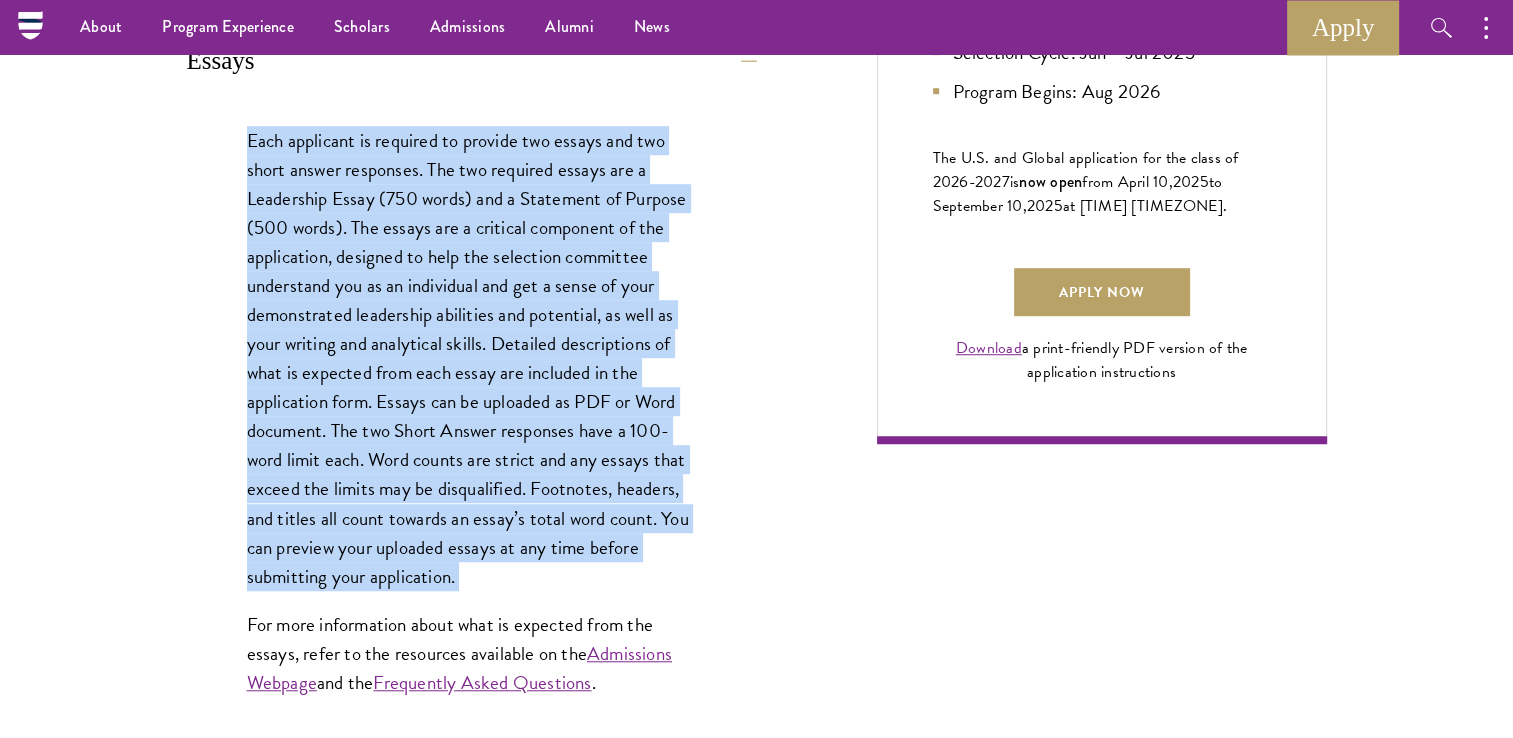 click on "Each applicant is required to provide two essays and two short answer responses. The two required essays are a Leadership Essay (750 words) and a Statement of Purpose (500 words). The essays are a critical component of the application, designed to help the selection committee understand you as an individual and get a sense of your demonstrated leadership abilities and potential, as well as your writing and analytical skills. Detailed descriptions of what is expected from each essay are included in the application form. Essays can be uploaded as PDF or Word document. The two Short Answer responses have a 100-word limit each. Word counts are strict and any essays that exceed the limits may be disqualified. Footnotes, headers, and titles all count towards an essay’s total word count. You can preview your uploaded essays at any time before submitting your application." at bounding box center (472, 358) 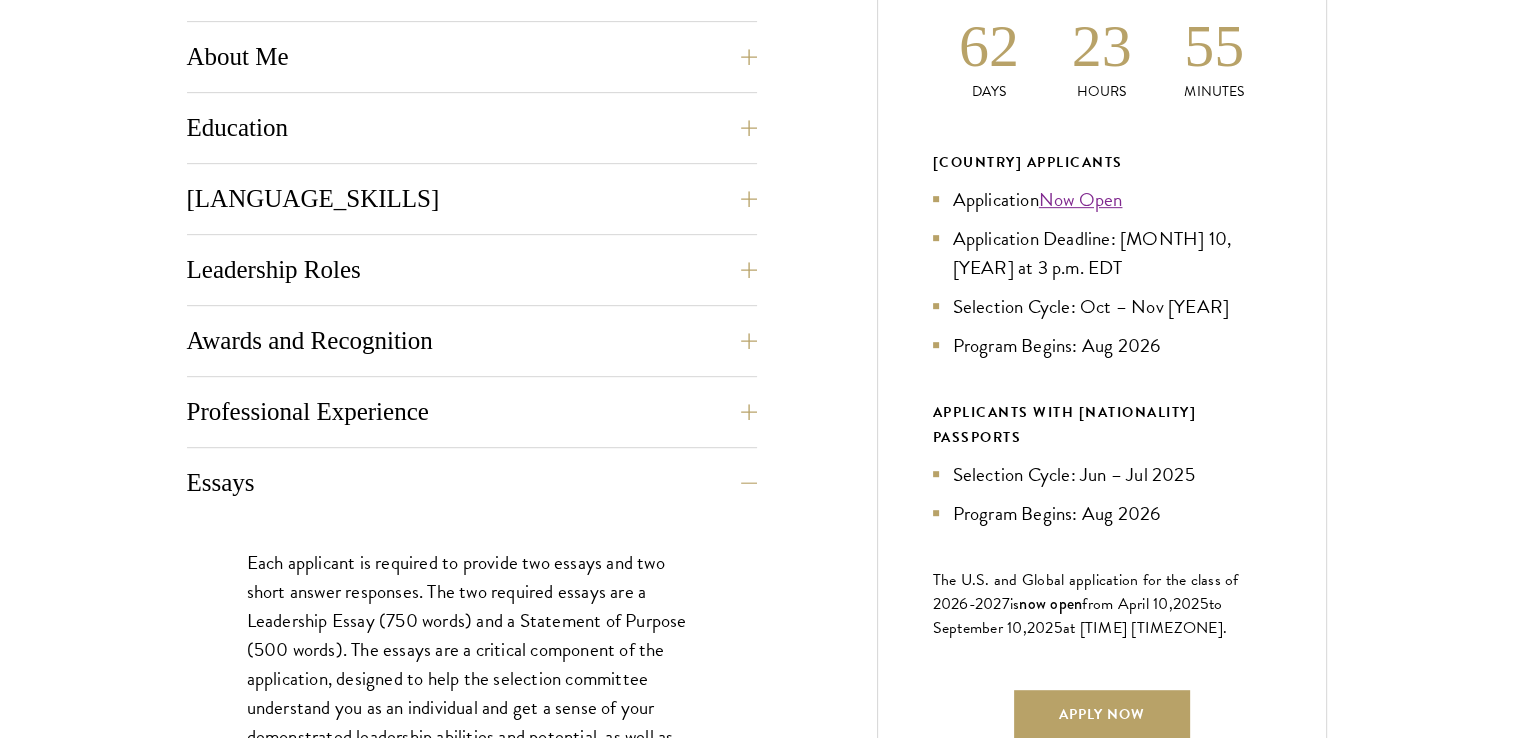 scroll, scrollTop: 1200, scrollLeft: 0, axis: vertical 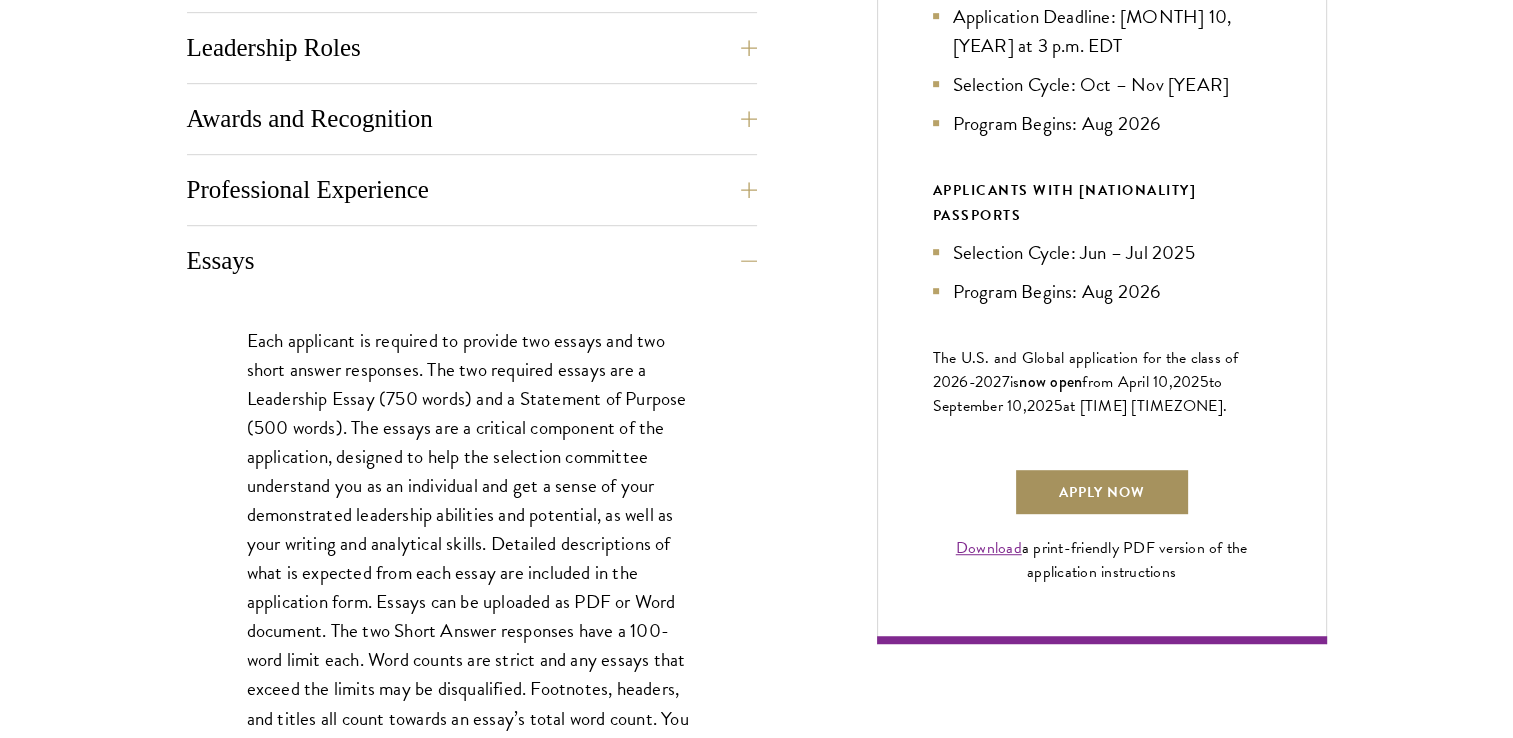 click on "Apply Now" at bounding box center (1102, 492) 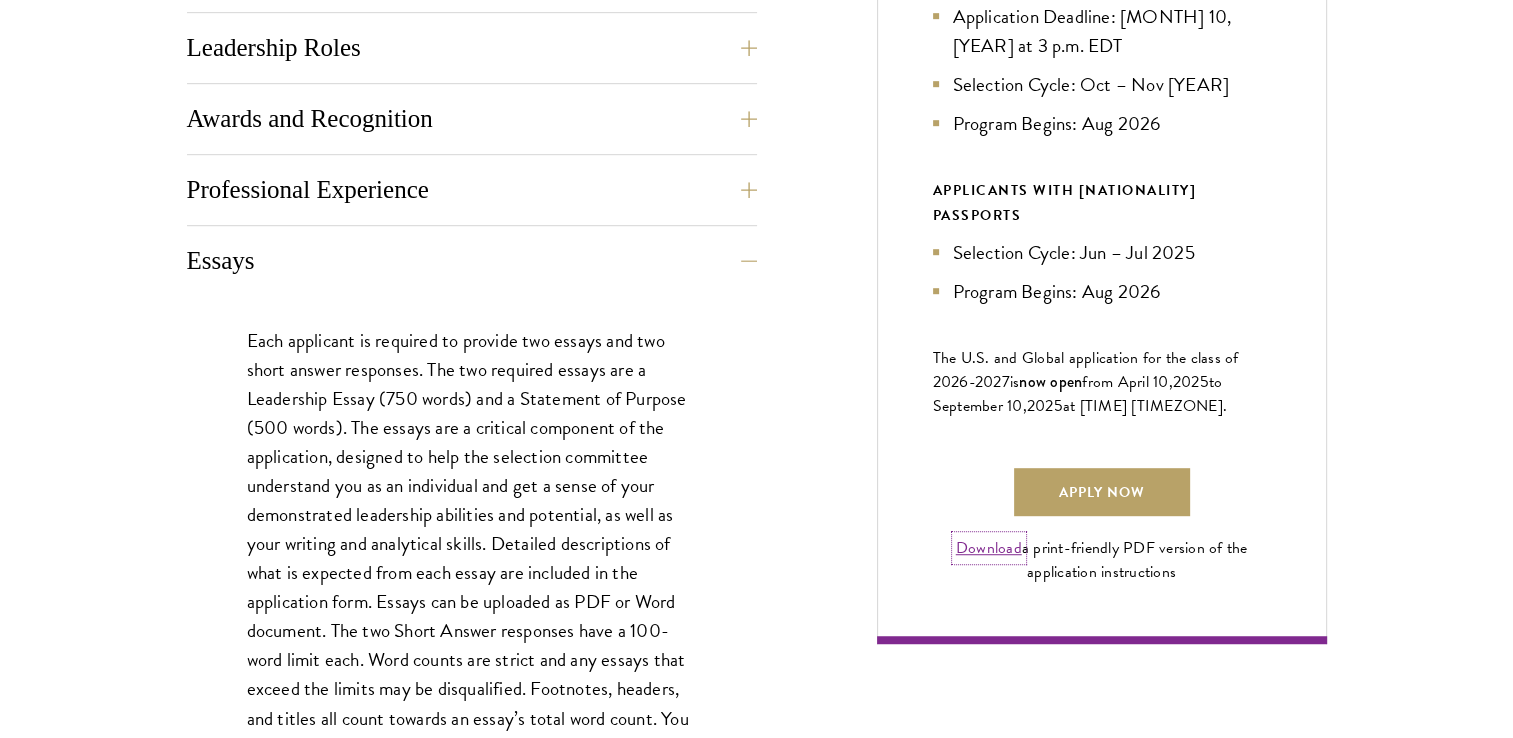 click on "Download" at bounding box center [989, 548] 